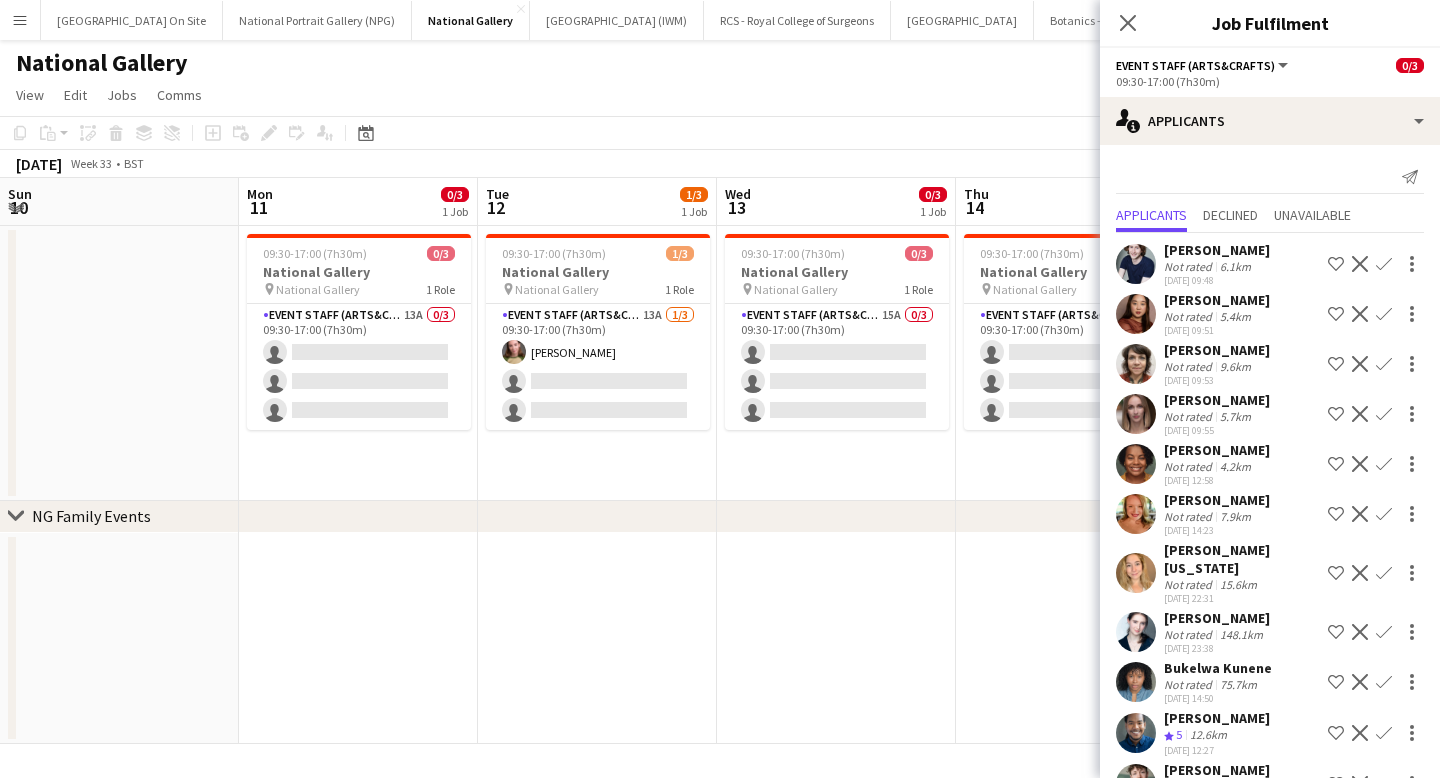 scroll, scrollTop: 0, scrollLeft: 0, axis: both 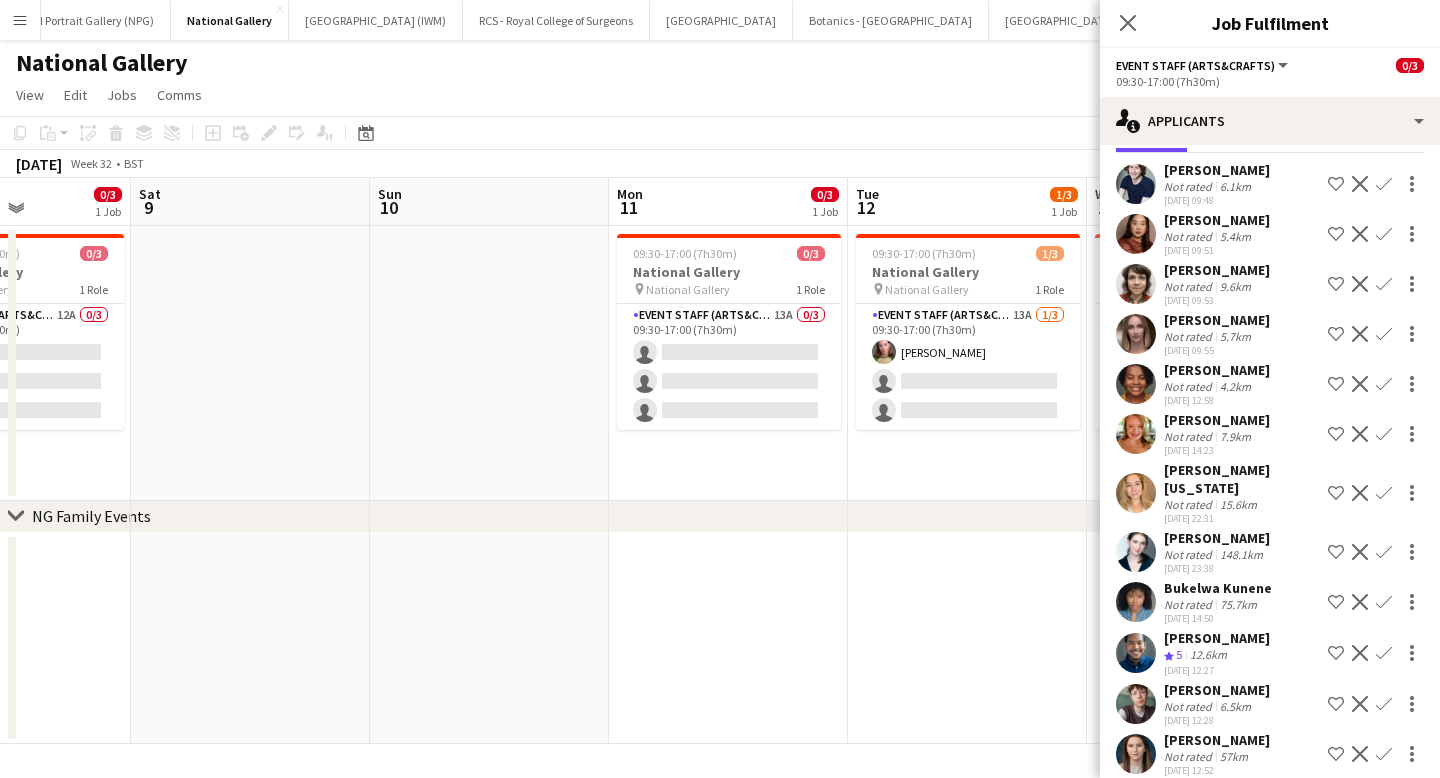 click on "Menu" at bounding box center (20, 20) 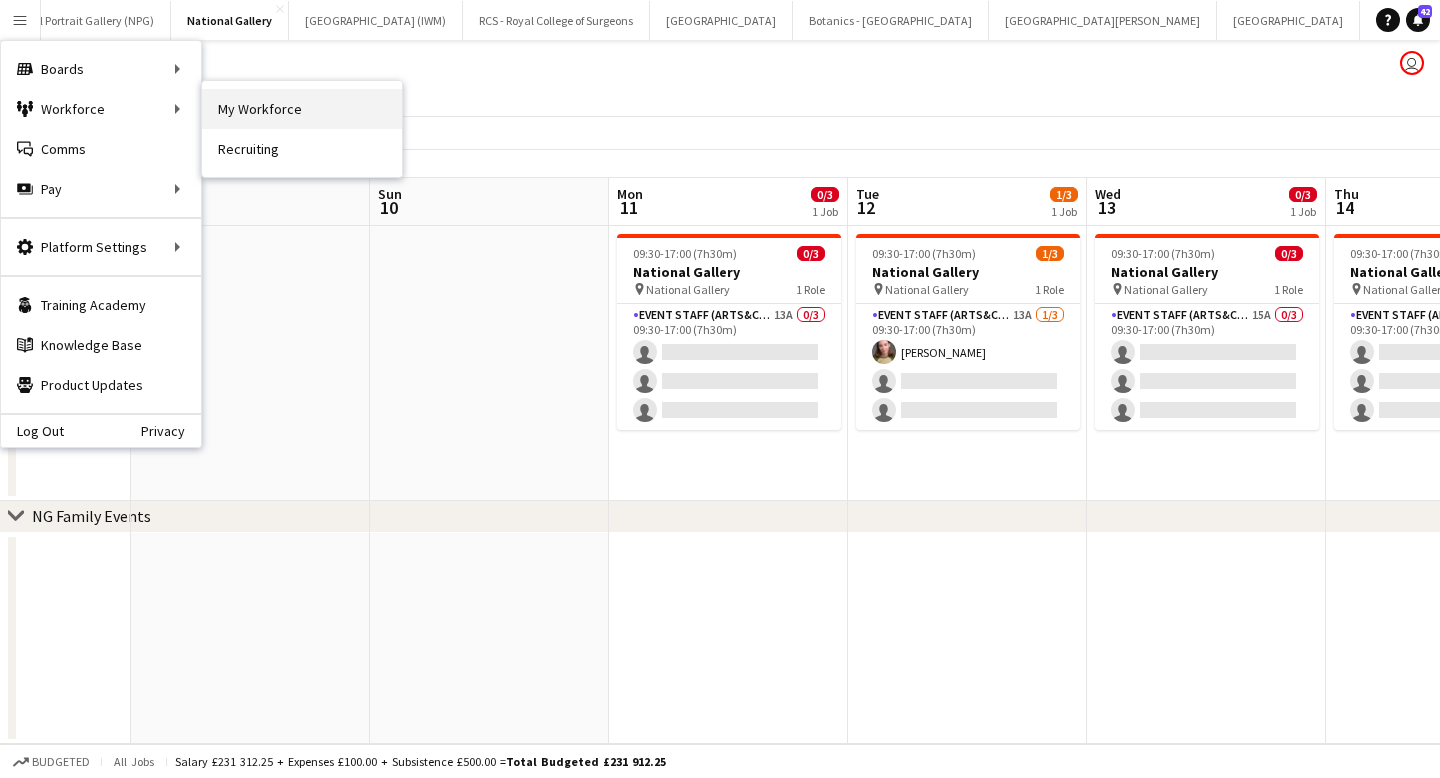 click on "My Workforce" at bounding box center [302, 109] 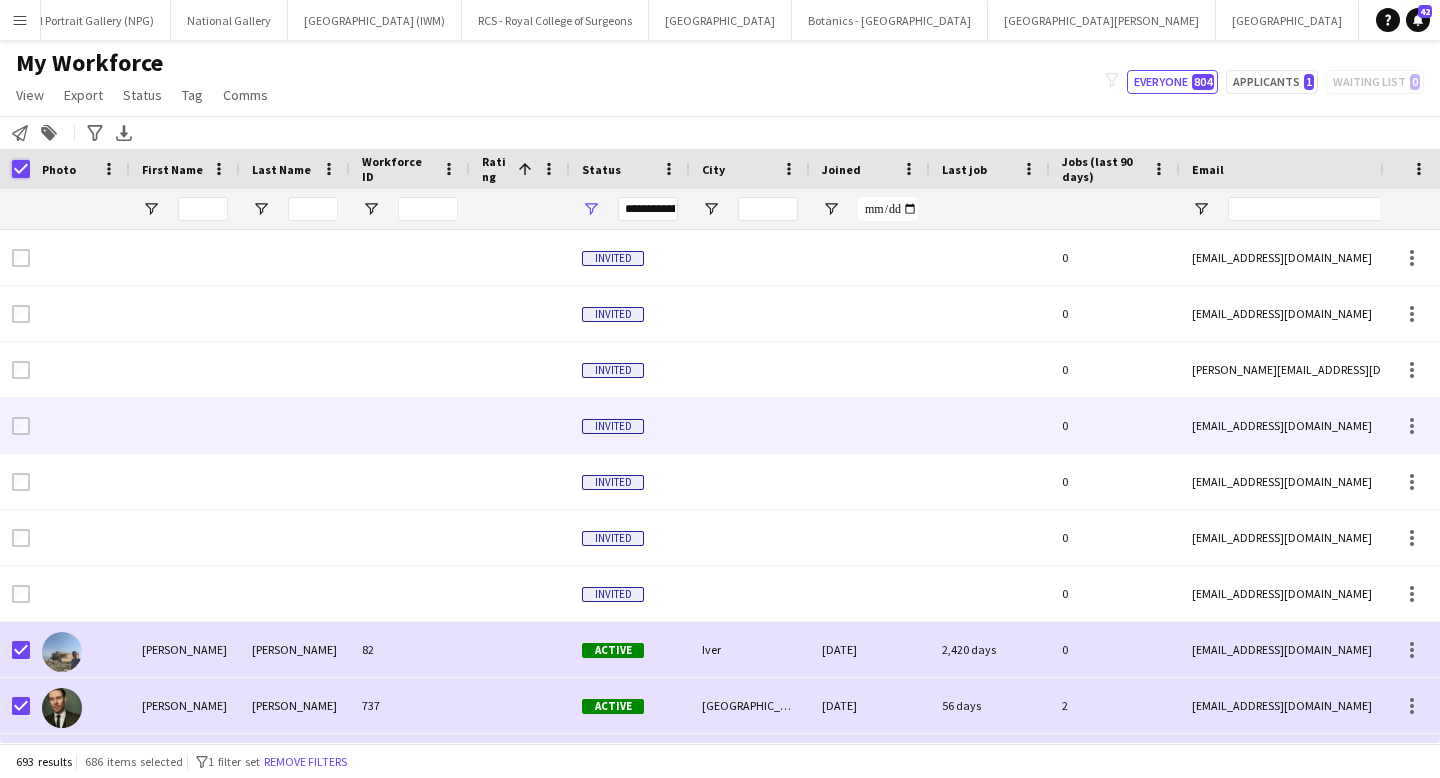 scroll, scrollTop: 405, scrollLeft: 0, axis: vertical 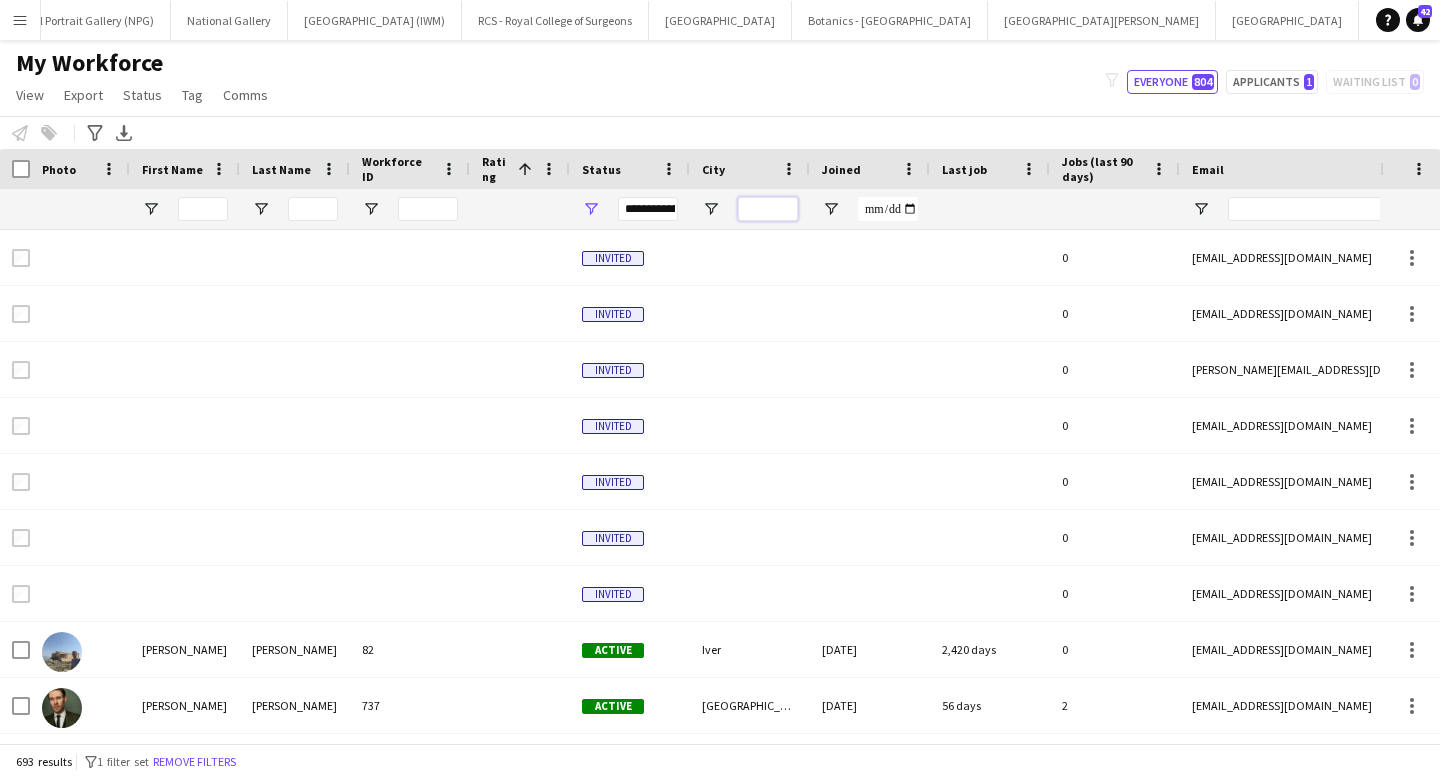 click at bounding box center (768, 209) 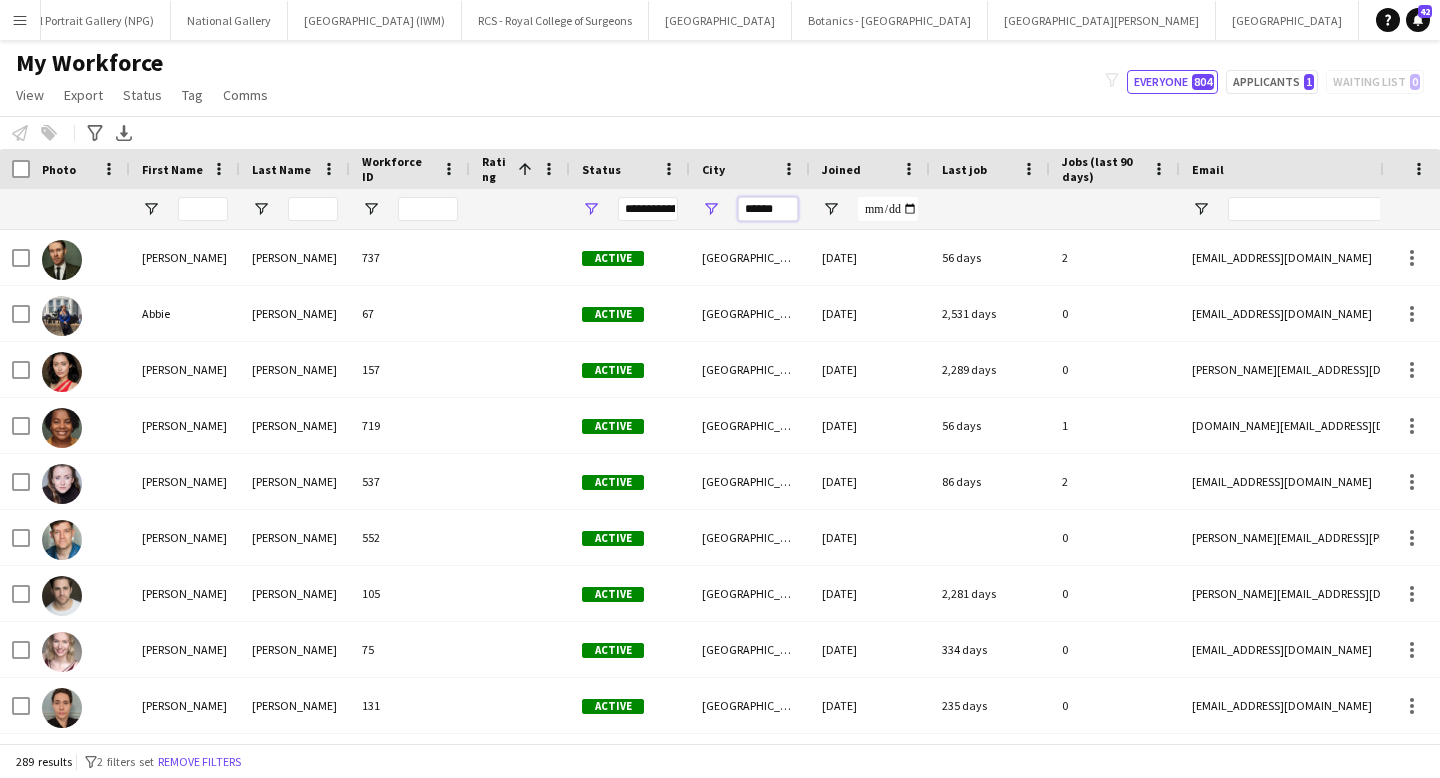 type on "******" 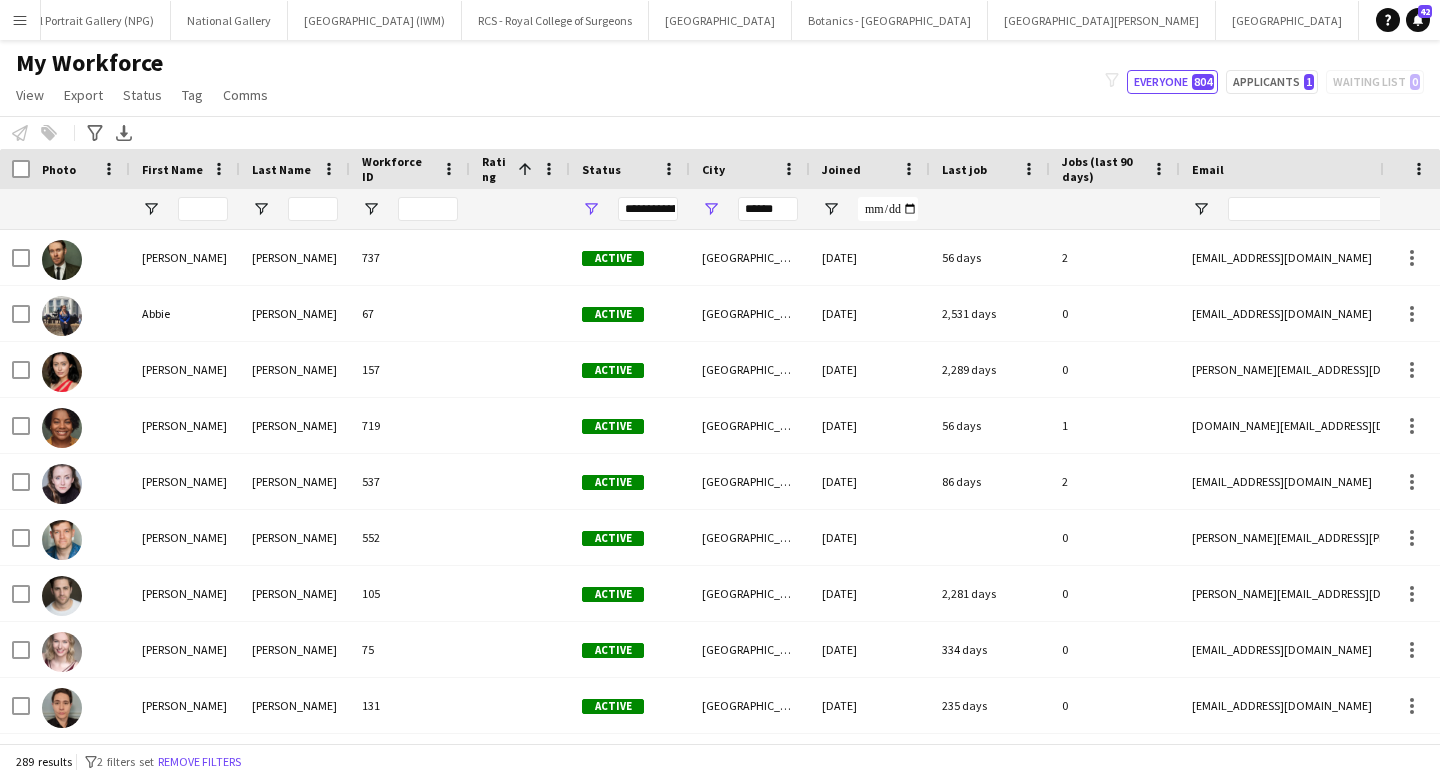 click on "My Workforce   View   Views  Default view New view Update view Delete view Edit name Customise view Customise filters Reset Filters Reset View Reset All  Export  New starters report Export as XLSX Export as PDF  Status  Edit  Tag  New tag  Edit tag  A TEAM  (16) B TEAM (20) Ball - Rugby 7s 2019 (23) British Library - Membership (23) C TEAM (14) Club [GEOGRAPHIC_DATA] (27) Fineco (23) Fineco - [DATE] (30) [GEOGRAPHIC_DATA] Membership (26) mother root (5) National Gallery - Fundraisers (50) National Gallery - Team Leaders (6) National Gallery [PERSON_NAME] (21) National Portrait Gallery - Membership (4) Nez - Shoreditch 2019 (40) Nez [DATE] (49) ORNC (10) Photobooth (85) Premier Coms (6) Royal Museums Greenwich - Membership (18) Team Leader (0) Test (0) [PERSON_NAME] Collection (1) Wembley - Team Leader (4) zap (0) ZSL - Membership (10) ZSL - Superhero Academy (1)  Add to tag  A TEAM  (16) B TEAM (20) Ball - Rugby 7s 2019 (23) British Library - Membership (23) C TEAM (14) Club [GEOGRAPHIC_DATA] (27) Fineco (23) Fineco - [DATE] (30) zap (0)" 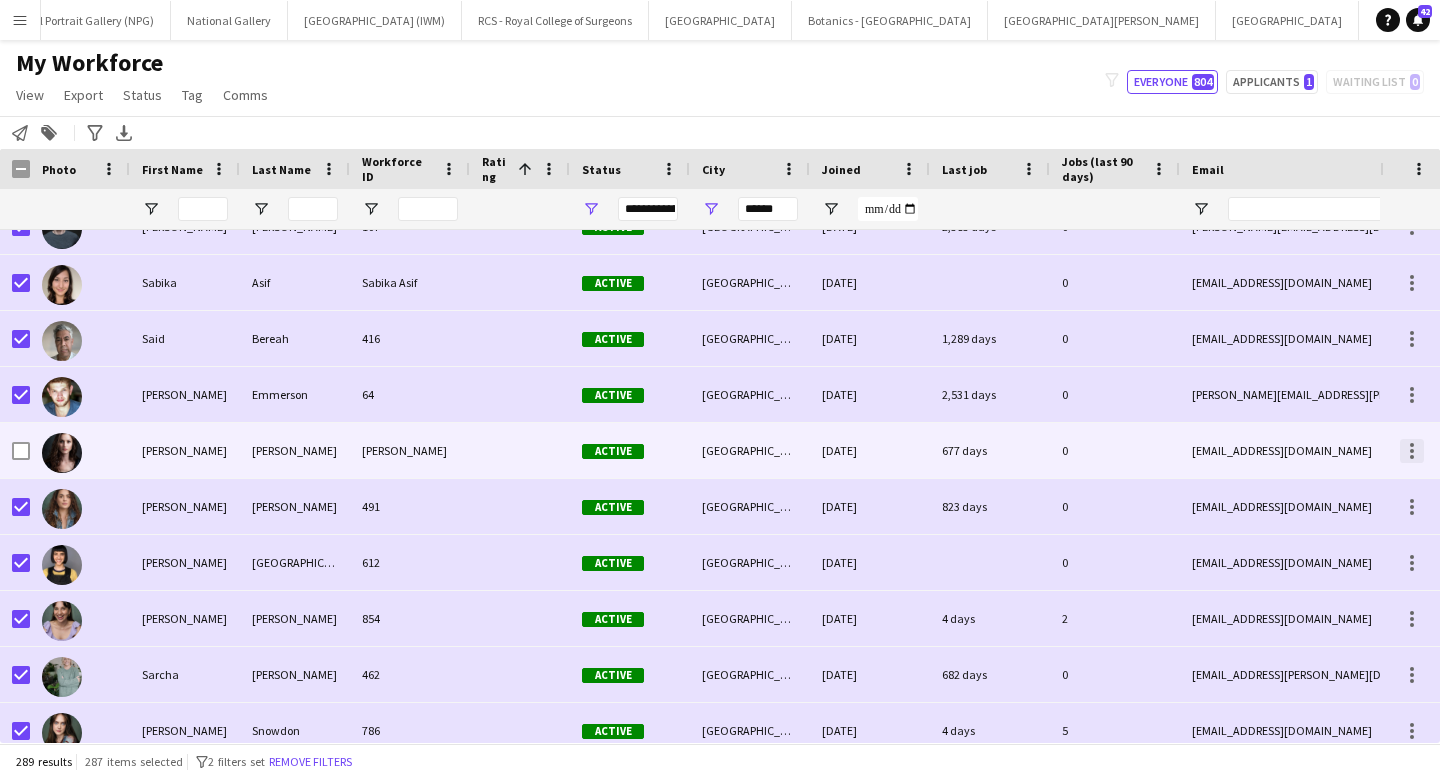 click at bounding box center (1412, 451) 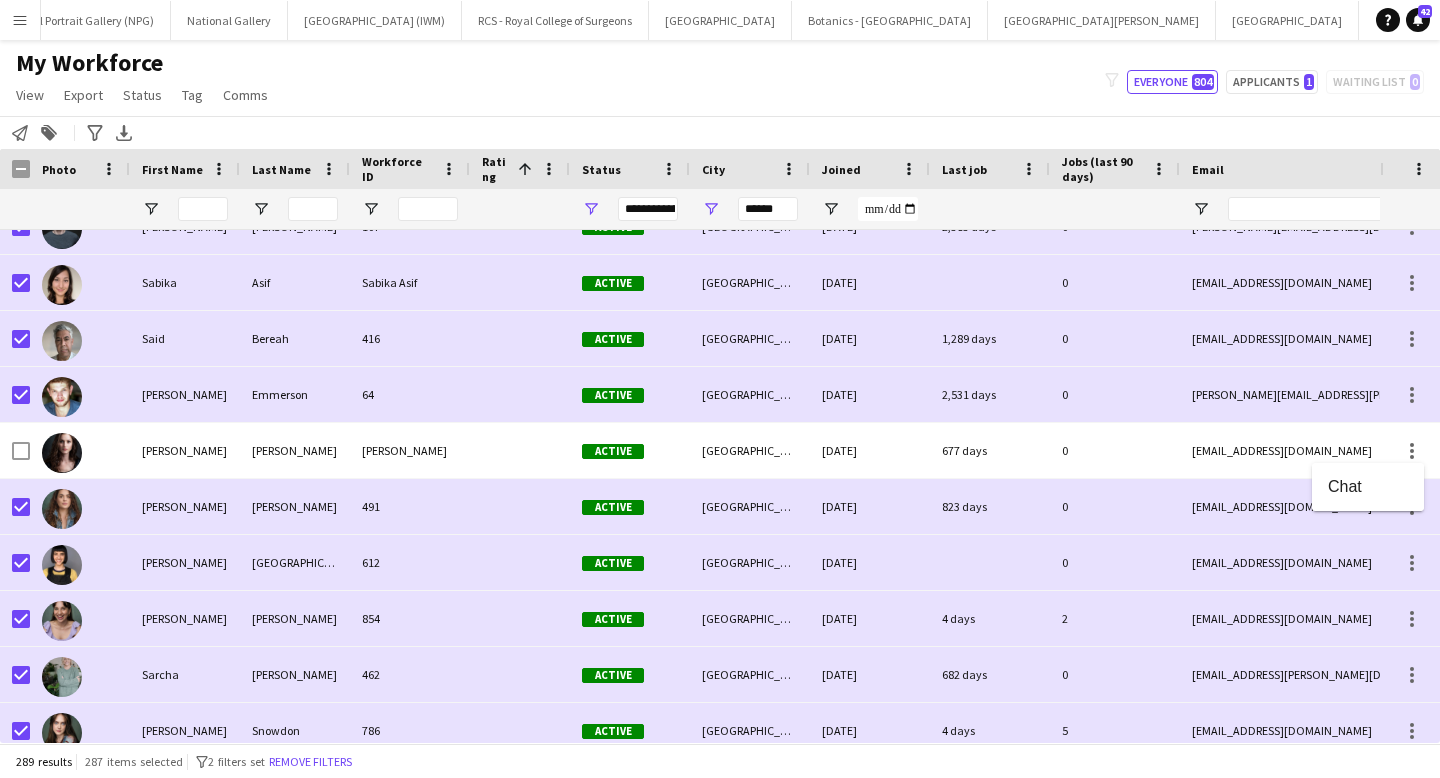 click at bounding box center (720, 389) 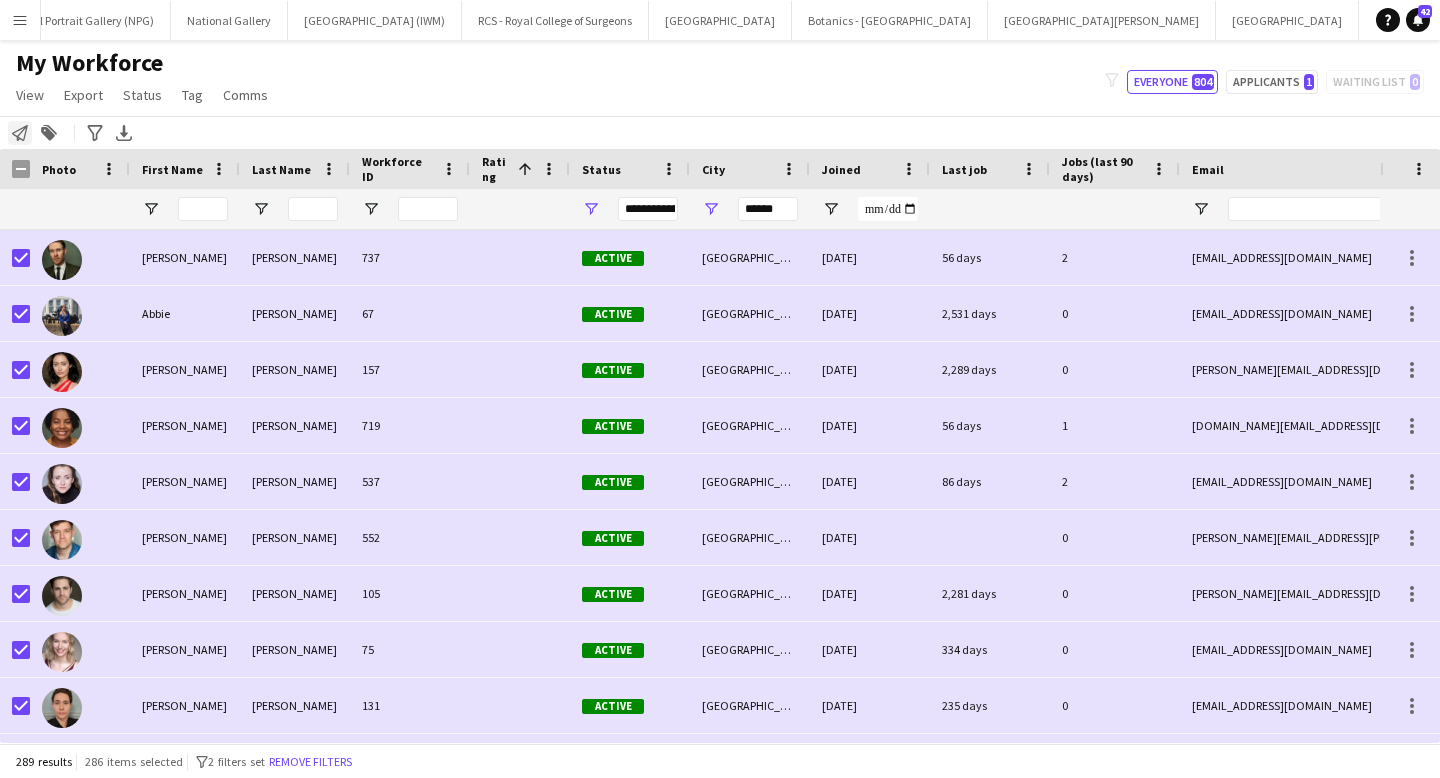 click 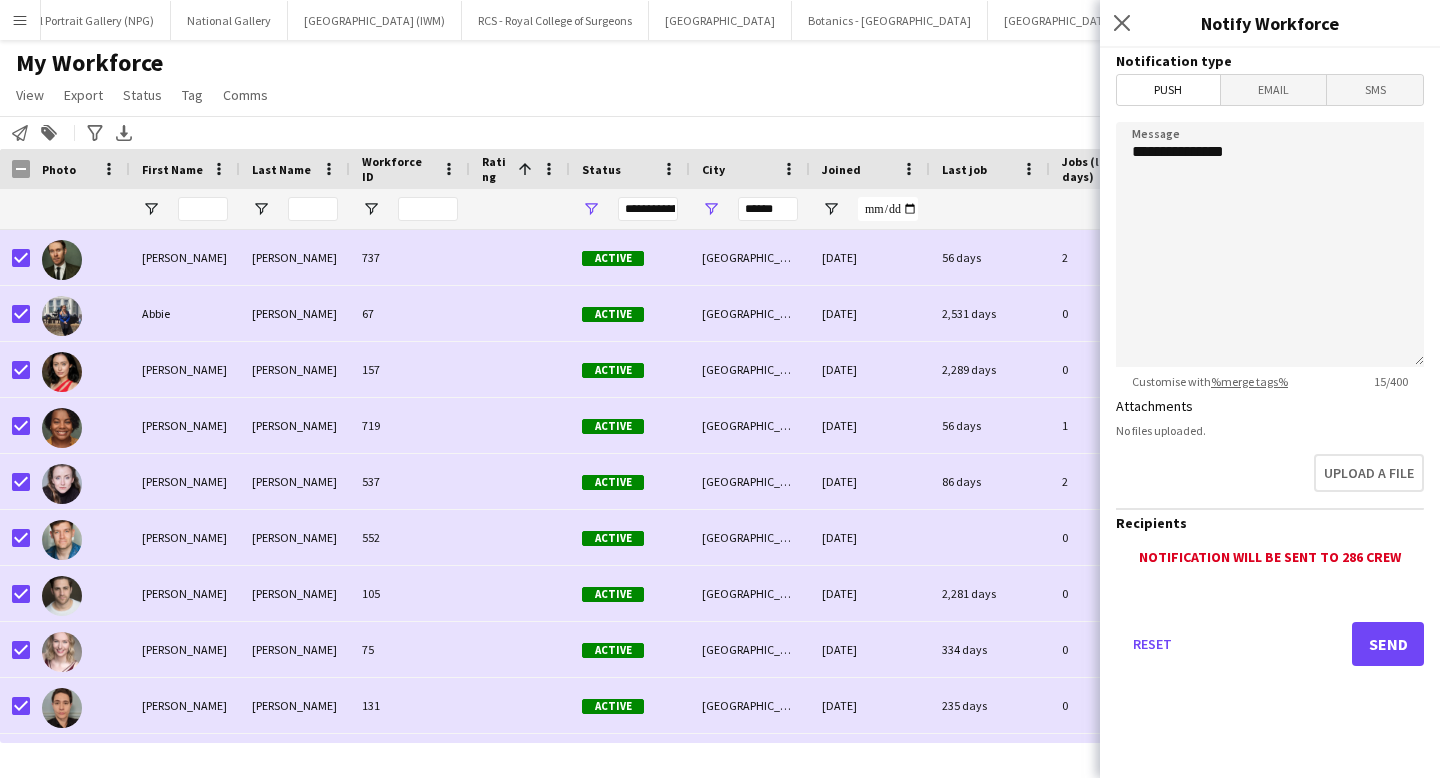 click on "Email" at bounding box center [1274, 90] 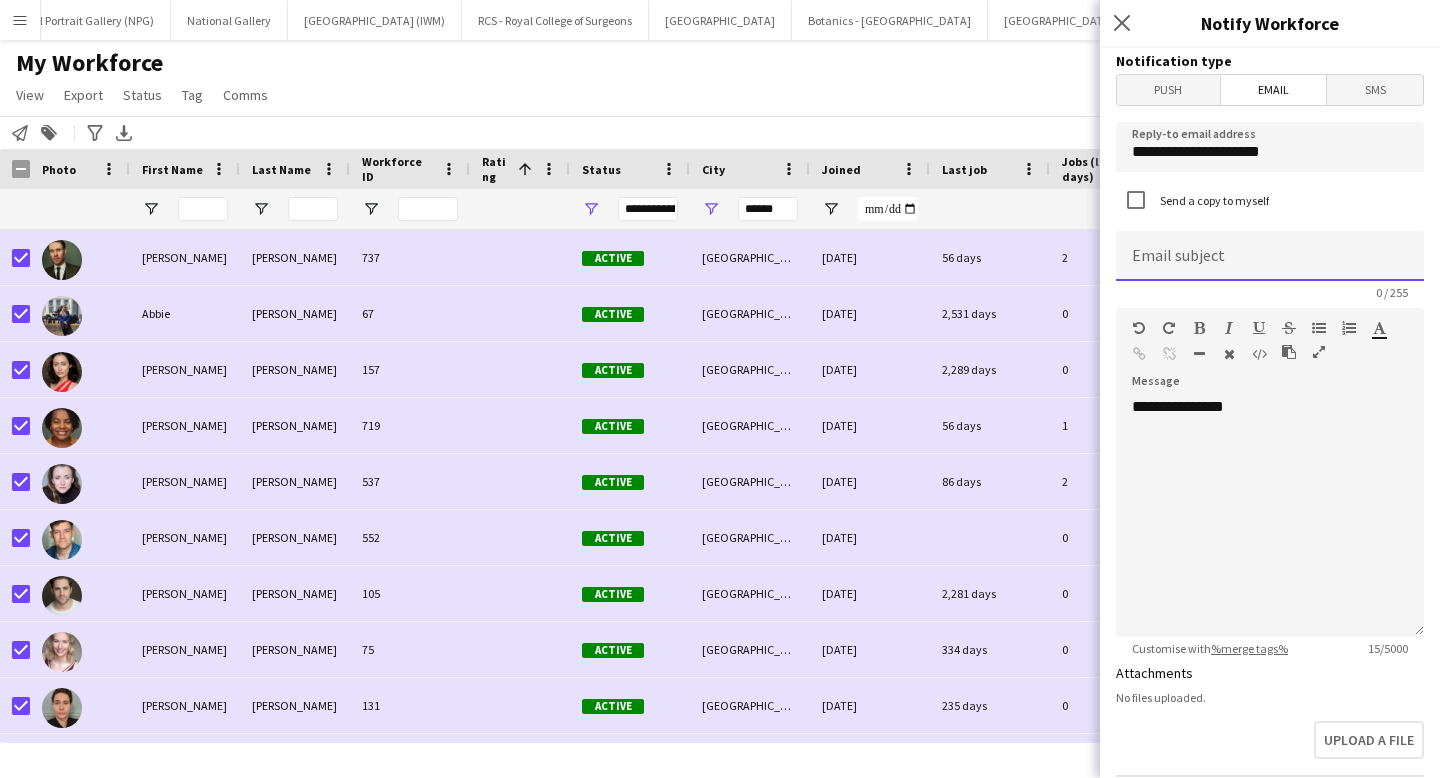 click 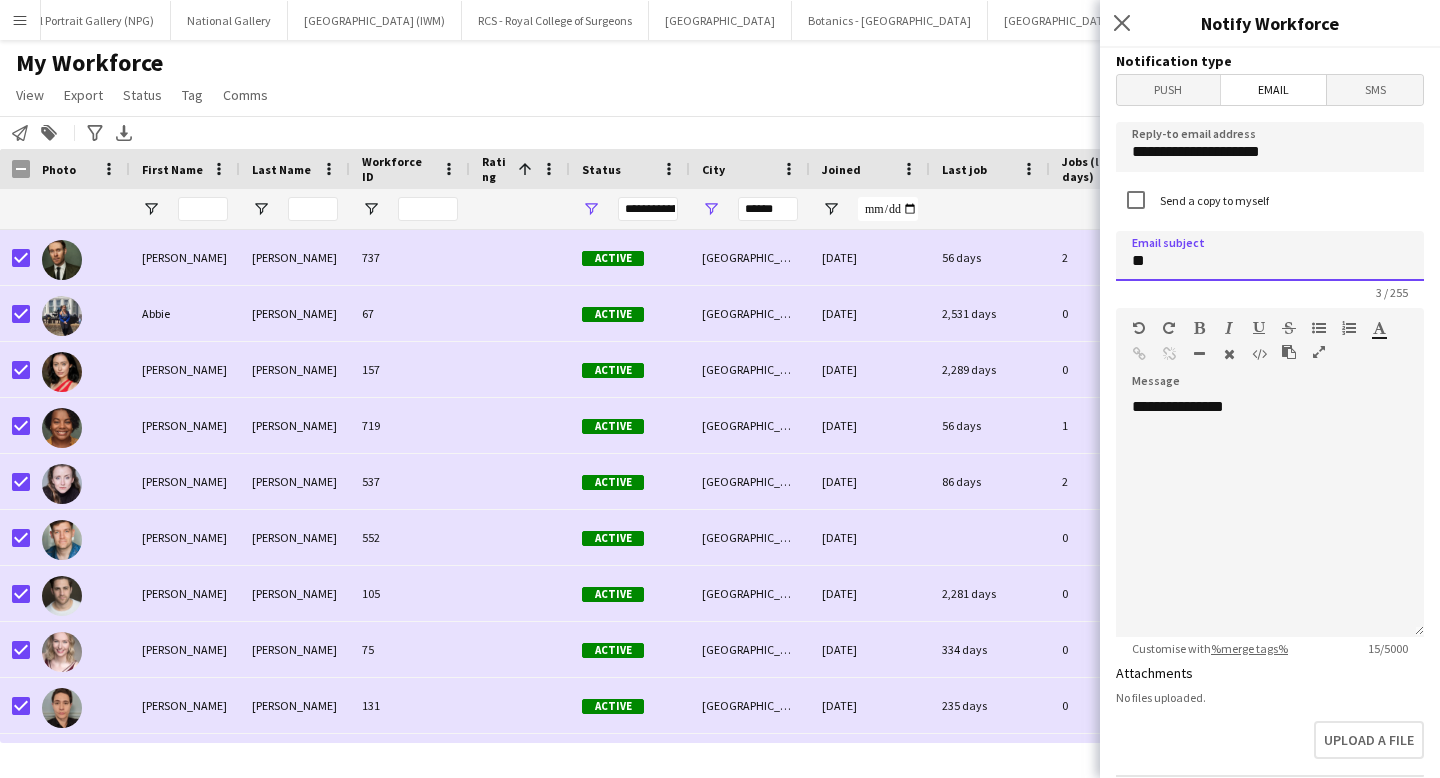 type on "*" 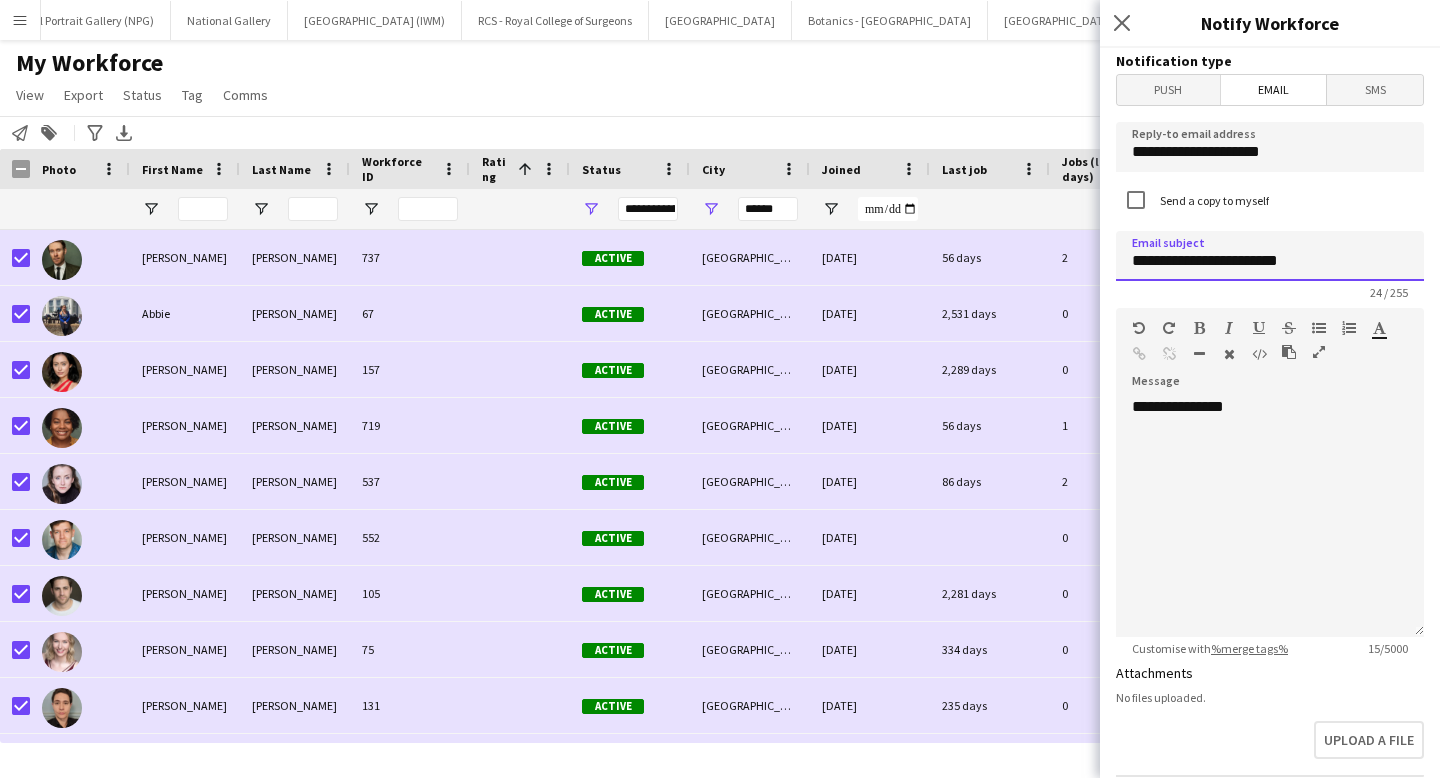 type on "**********" 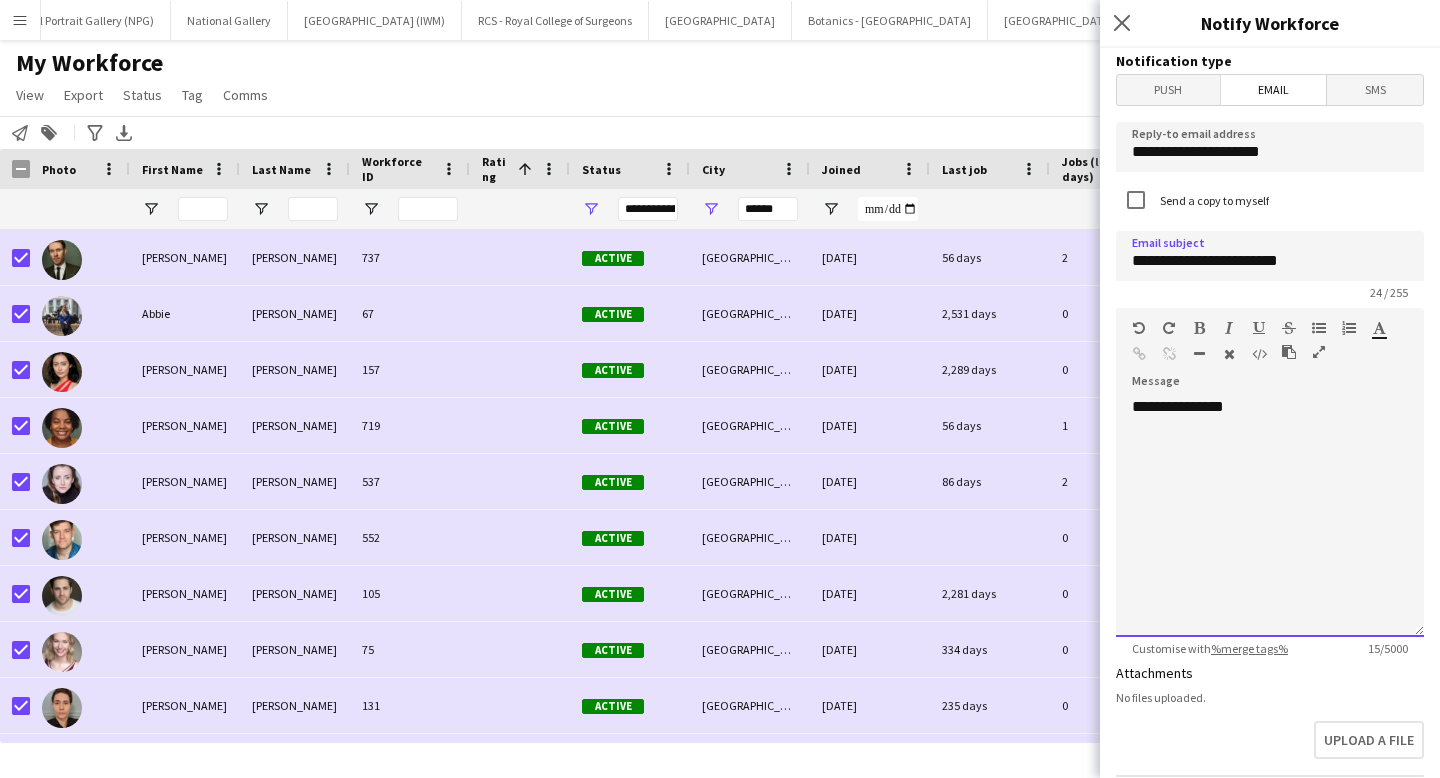 click on "**********" 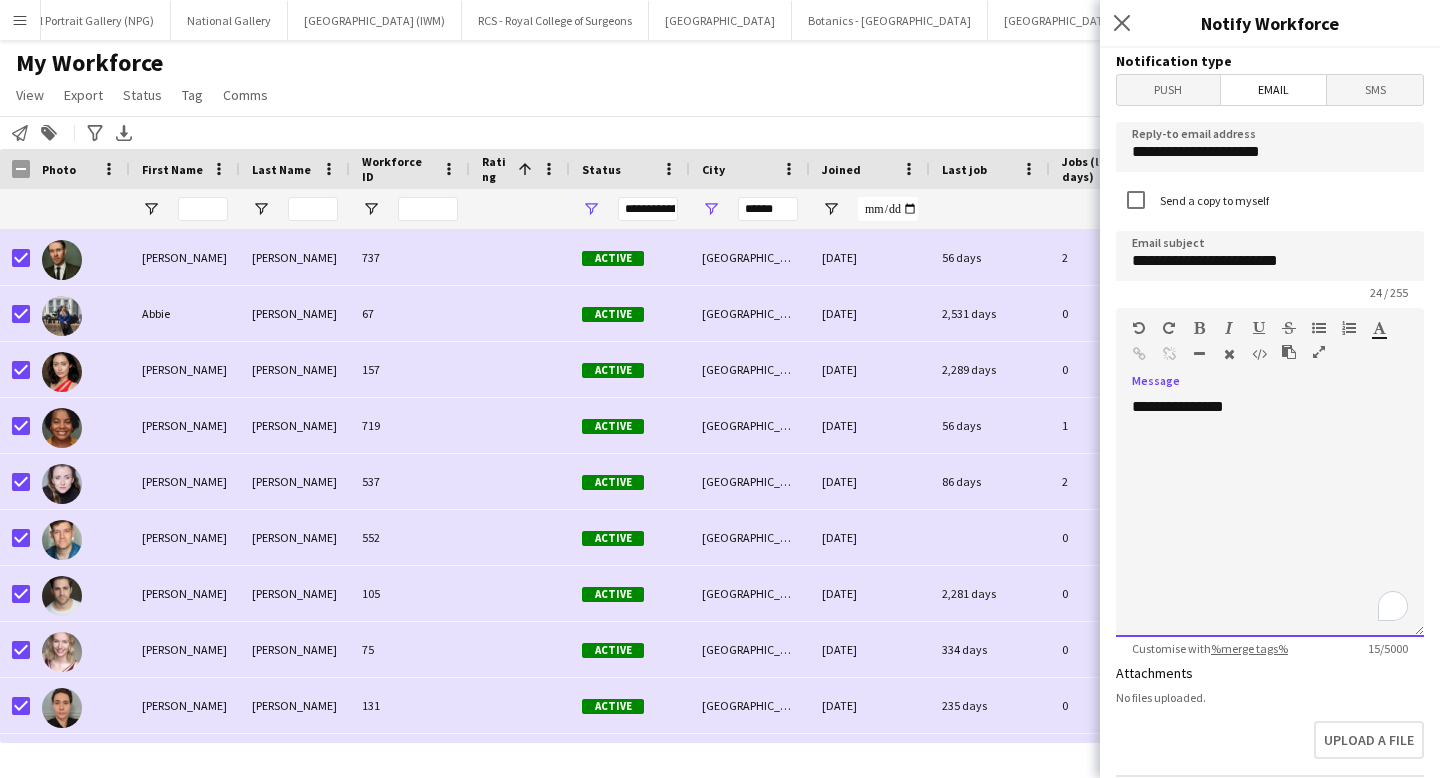 type 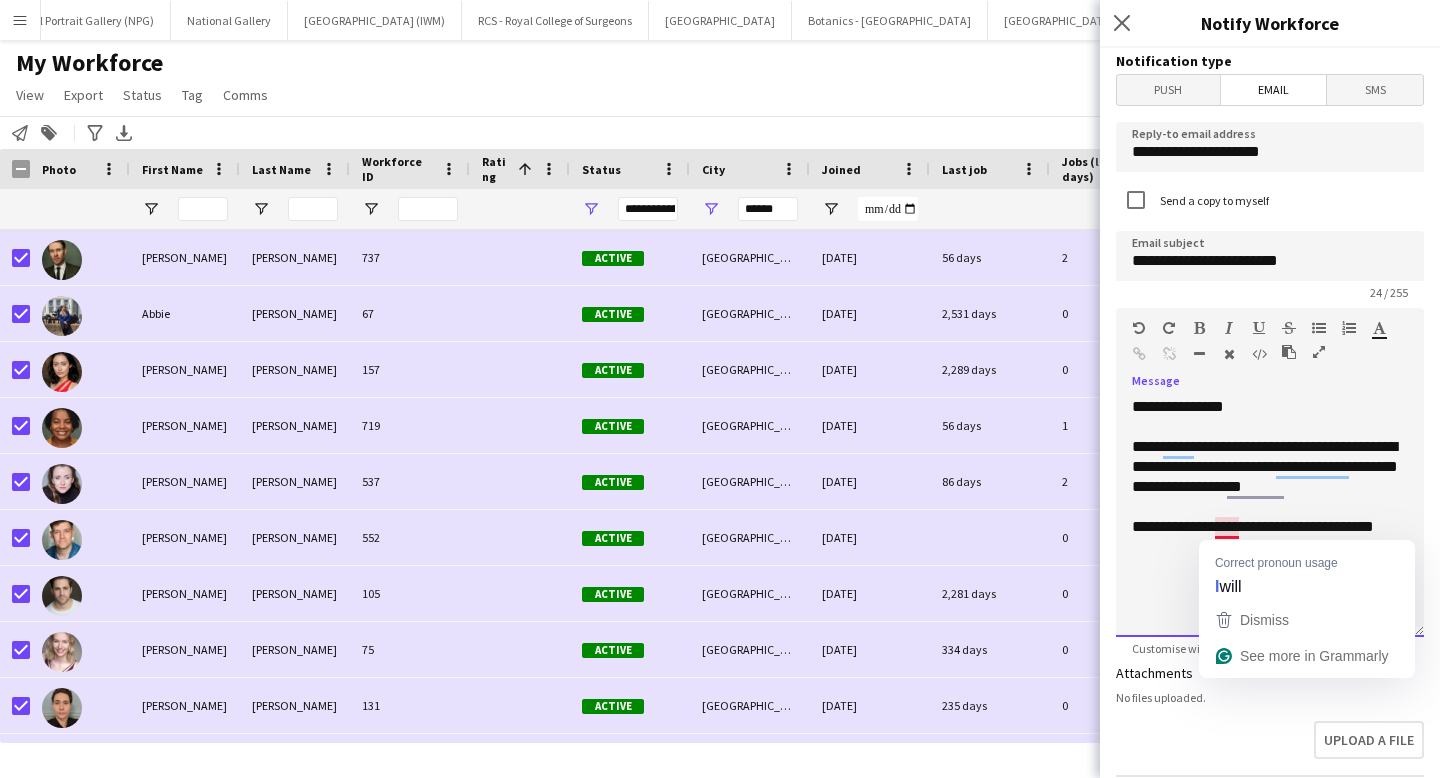 click on "**********" 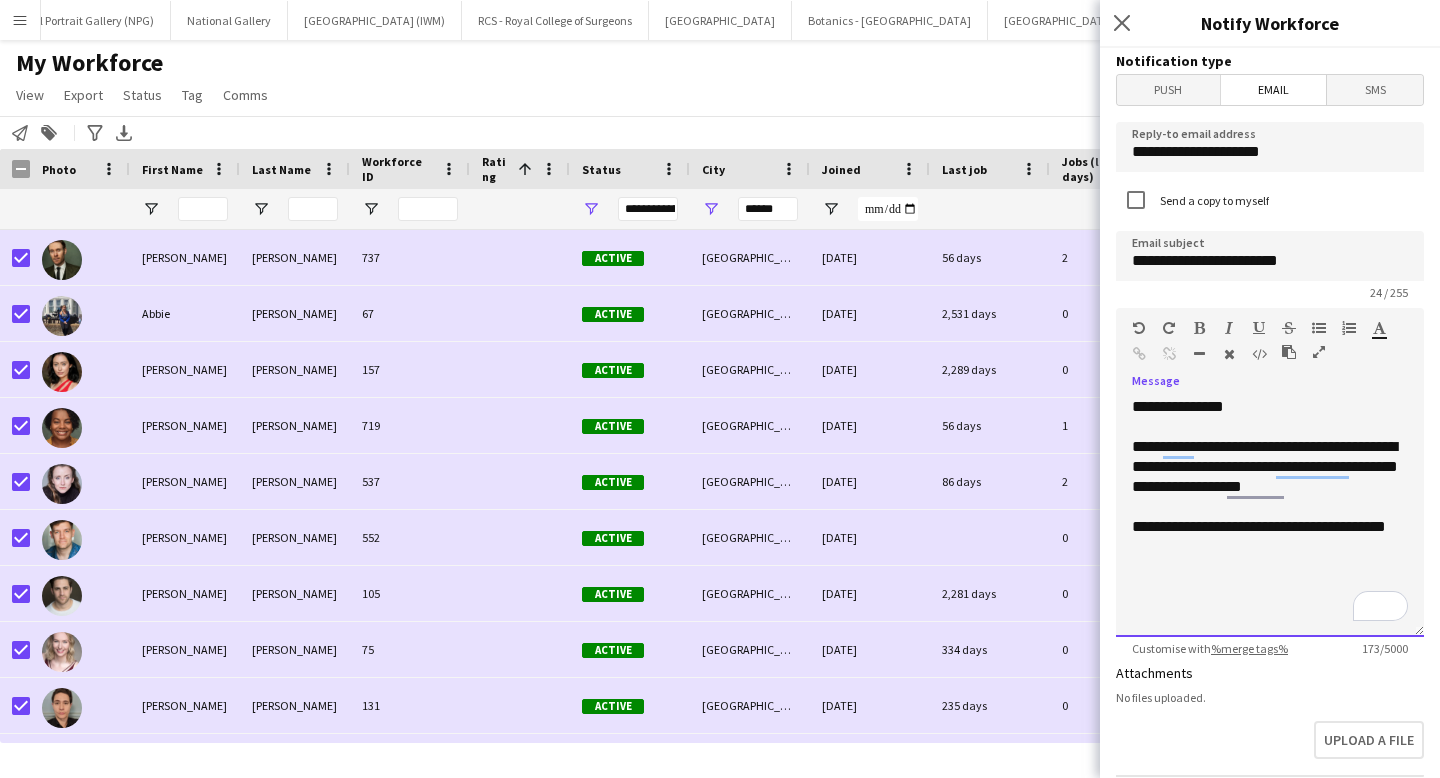 click on "**********" 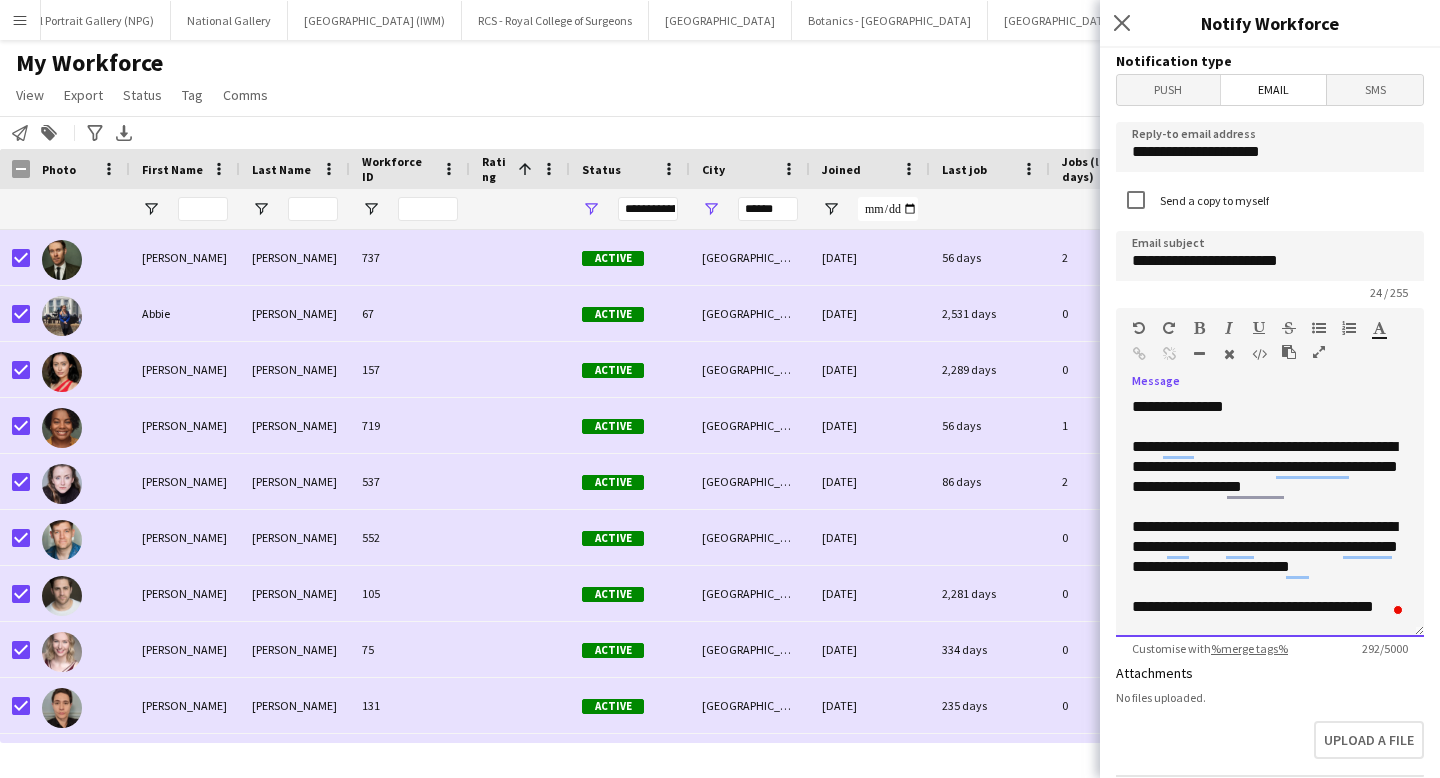 scroll, scrollTop: 2, scrollLeft: 0, axis: vertical 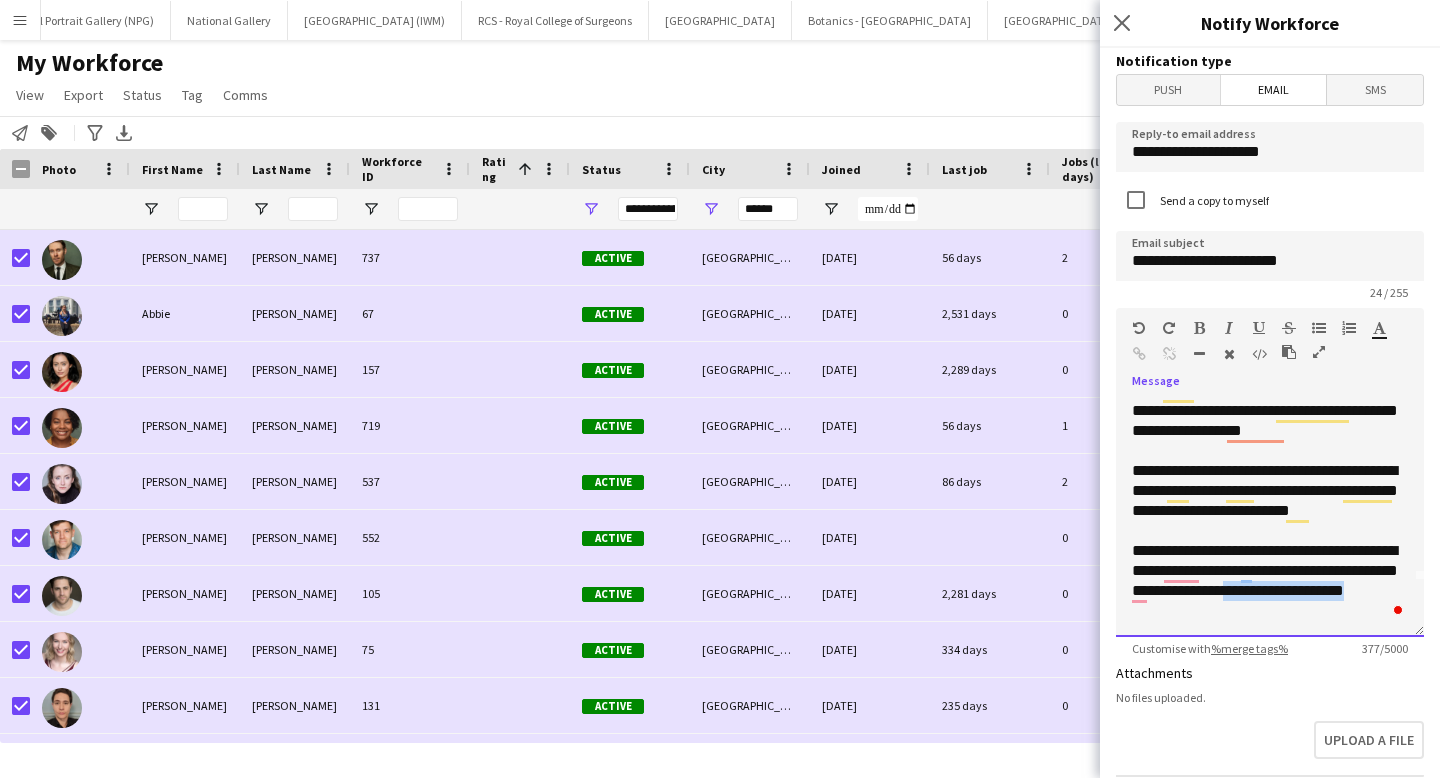 drag, startPoint x: 1190, startPoint y: 610, endPoint x: 1283, endPoint y: 592, distance: 94.72592 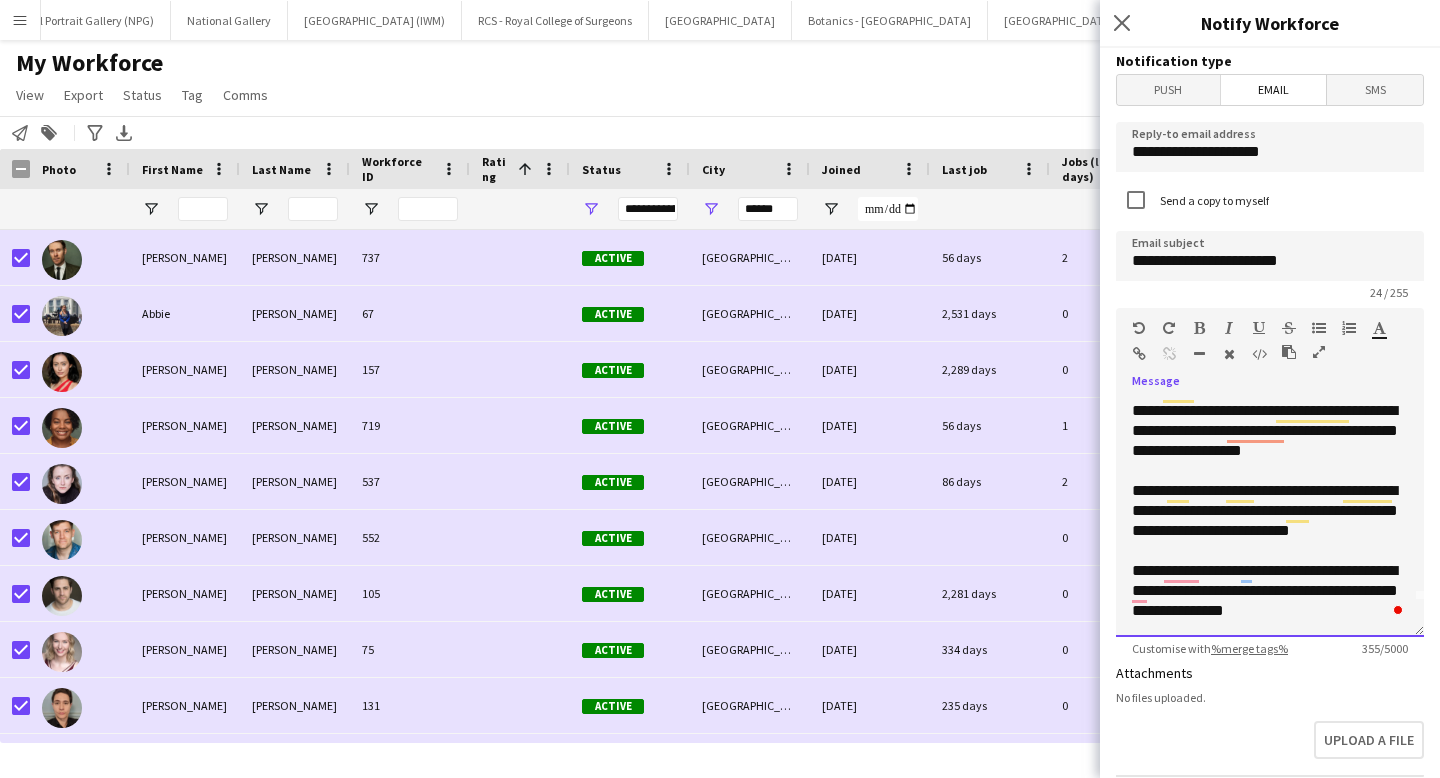 scroll, scrollTop: 36, scrollLeft: 0, axis: vertical 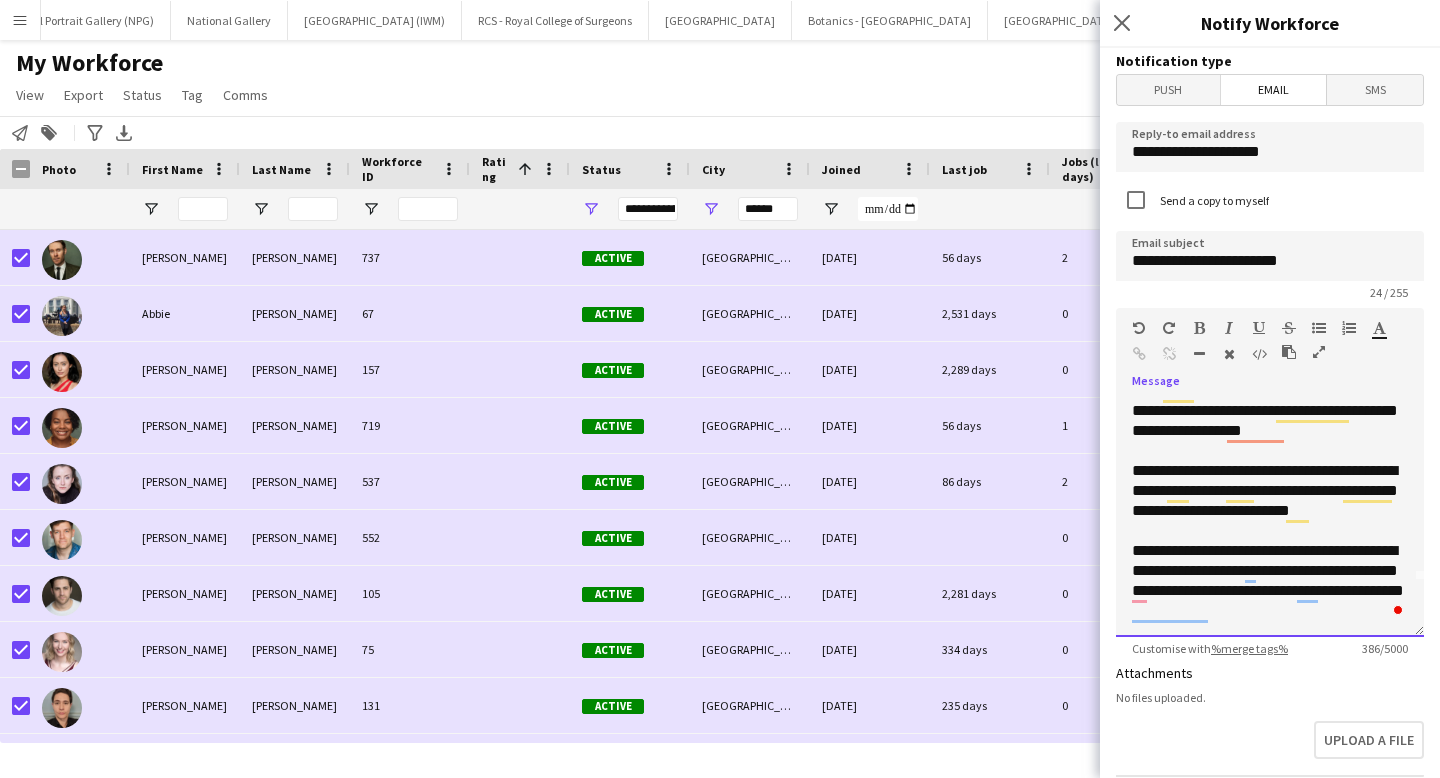 click on "**********" 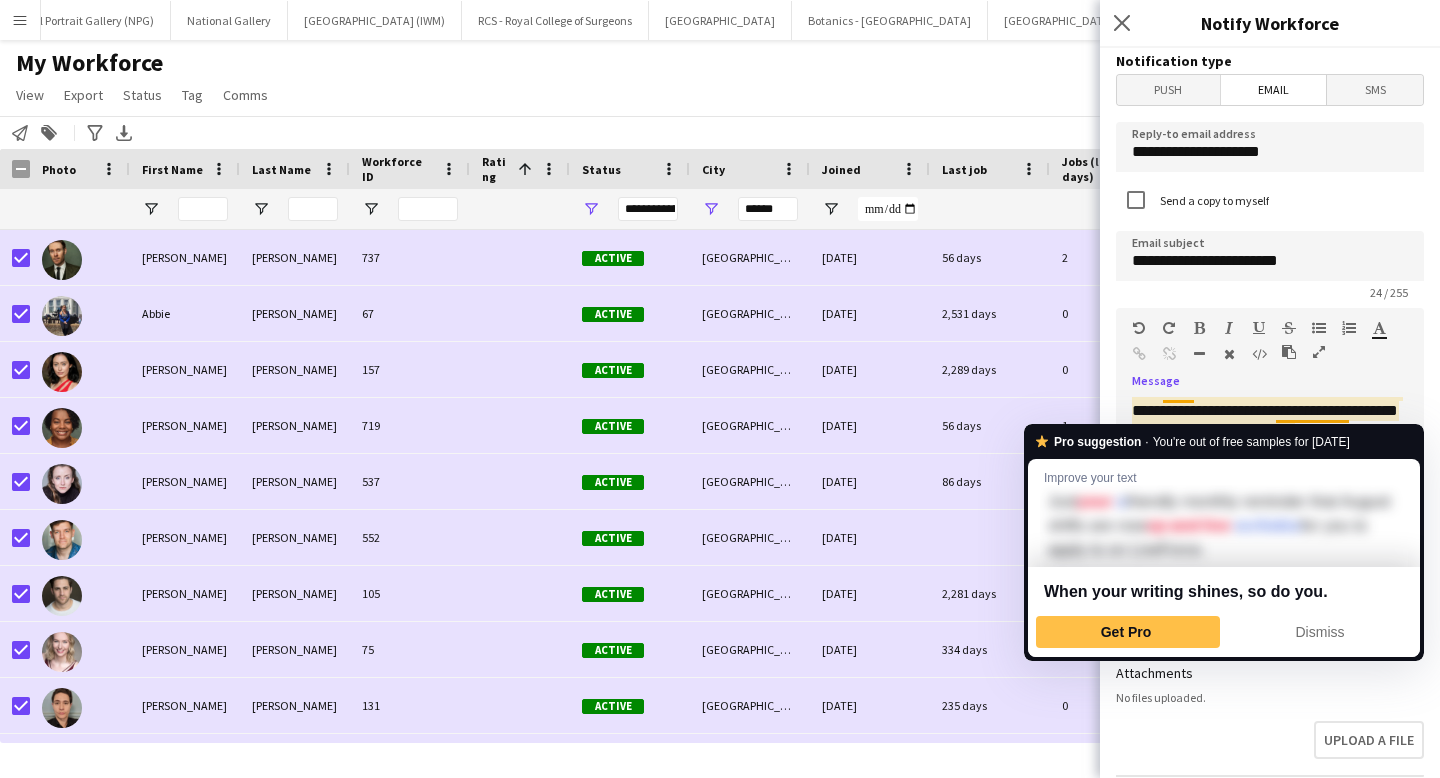 click on "**********" 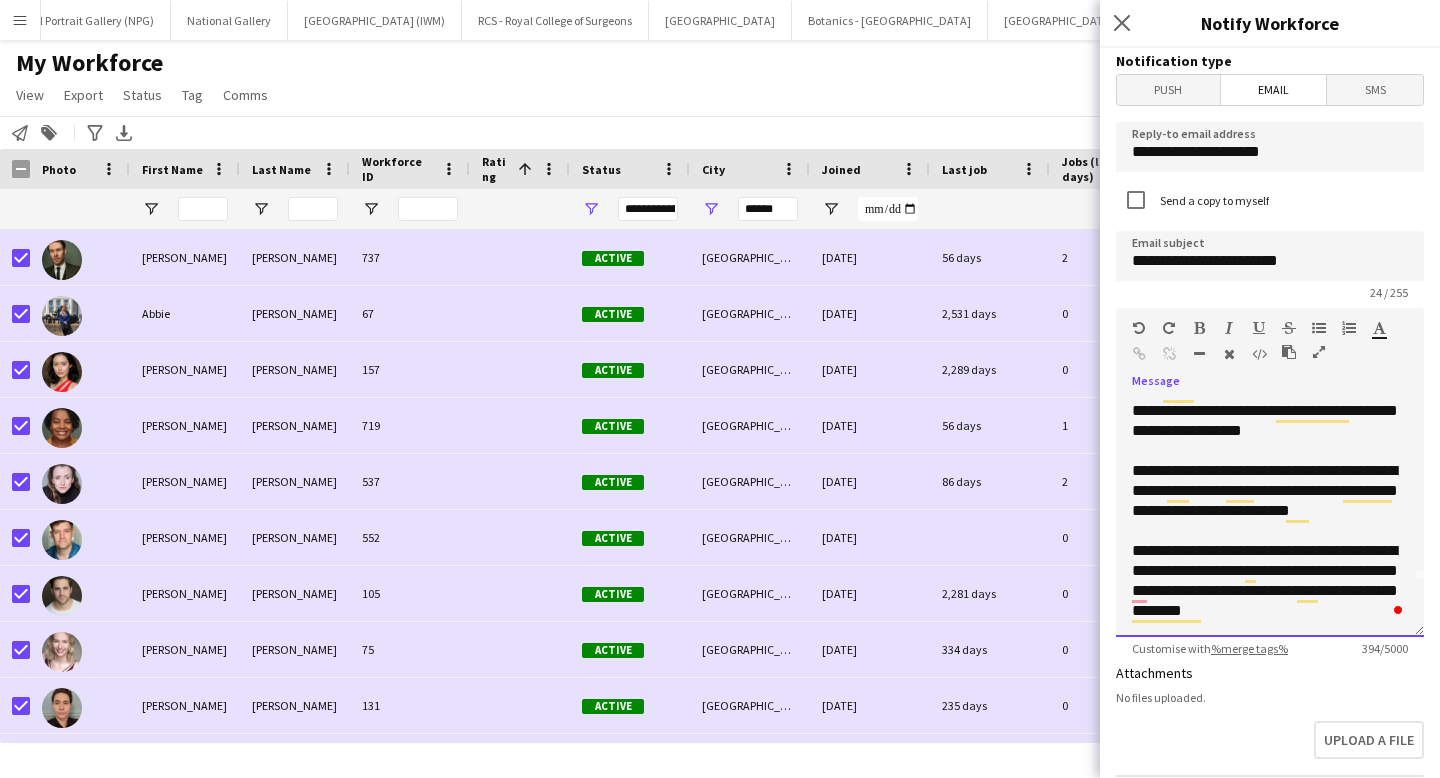 scroll, scrollTop: 31, scrollLeft: 0, axis: vertical 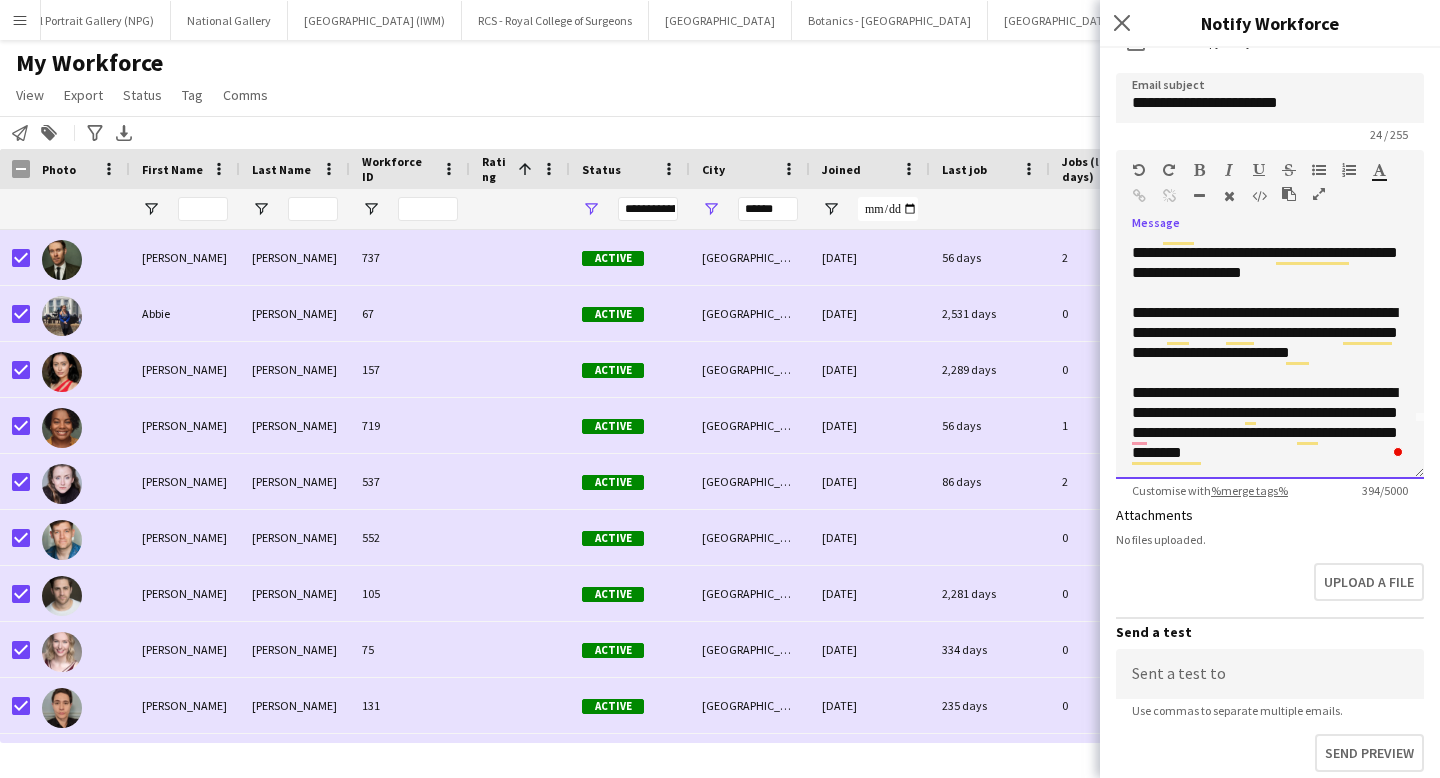 click on "**********" 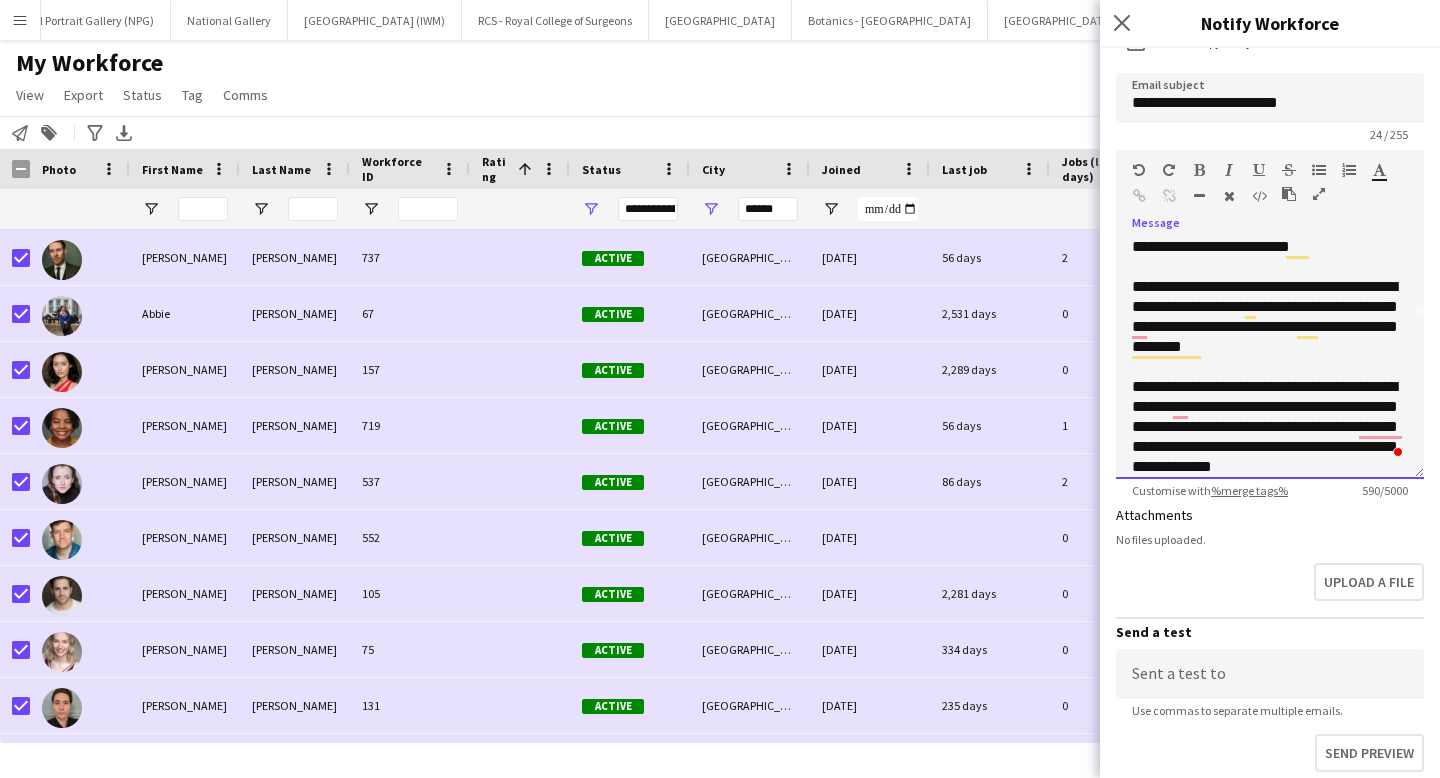 scroll, scrollTop: 182, scrollLeft: 0, axis: vertical 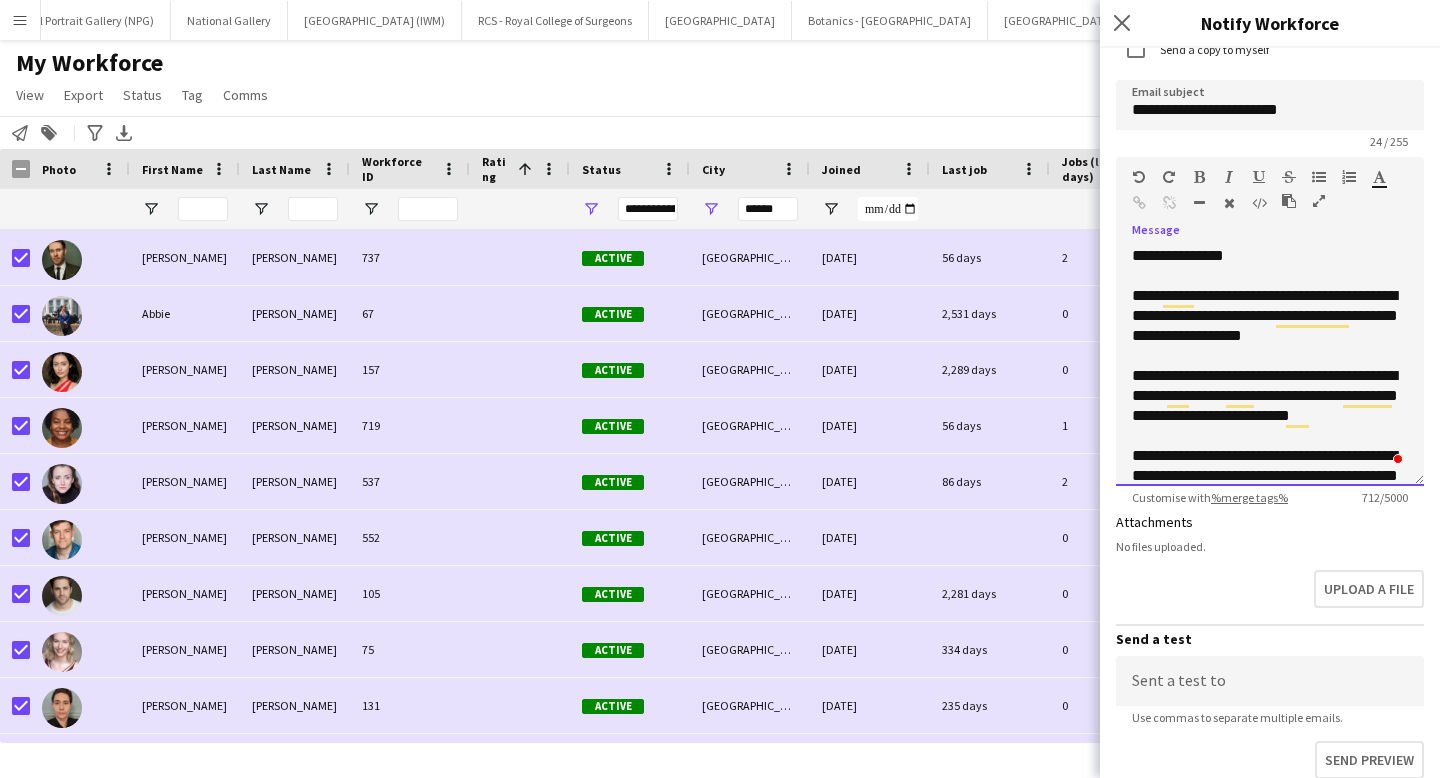 click on "**********" 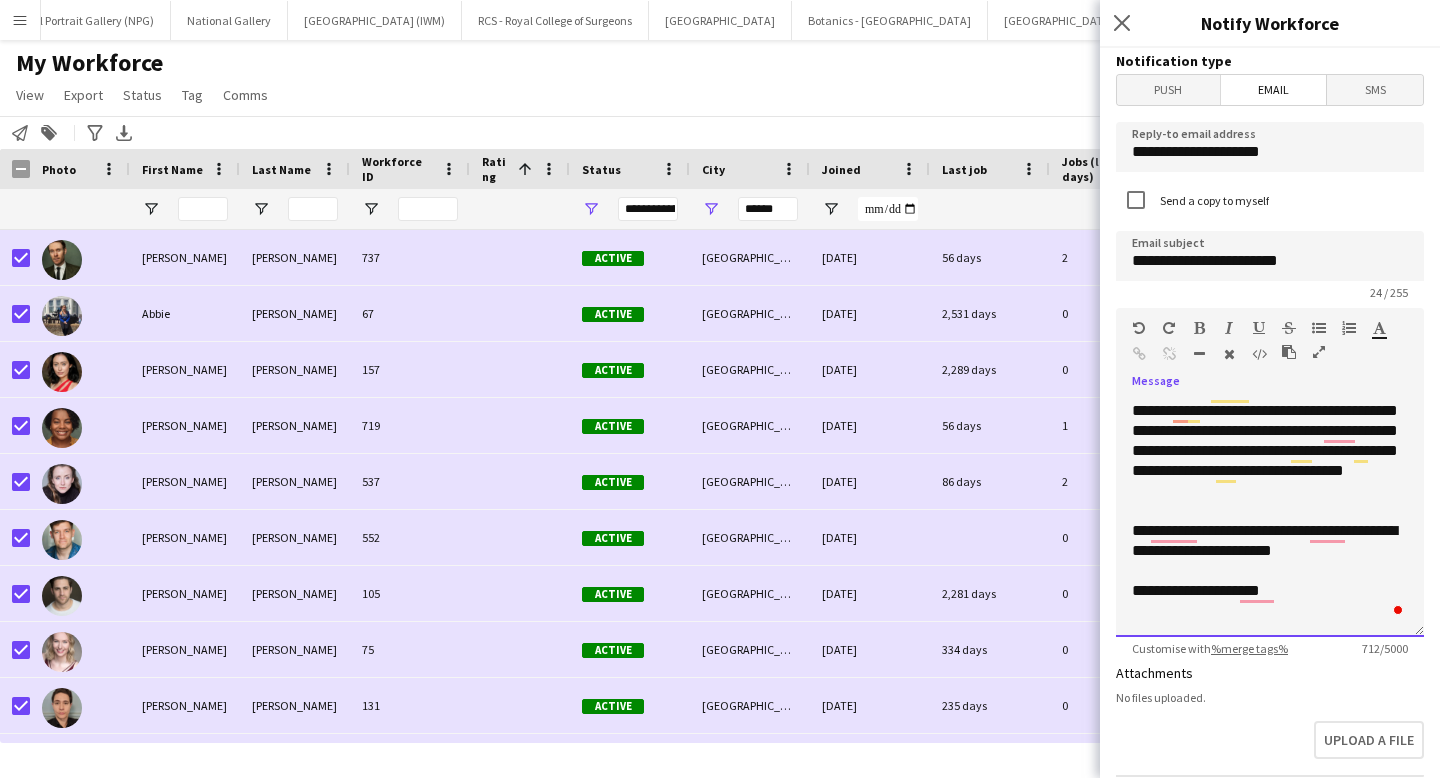 click on "**********" 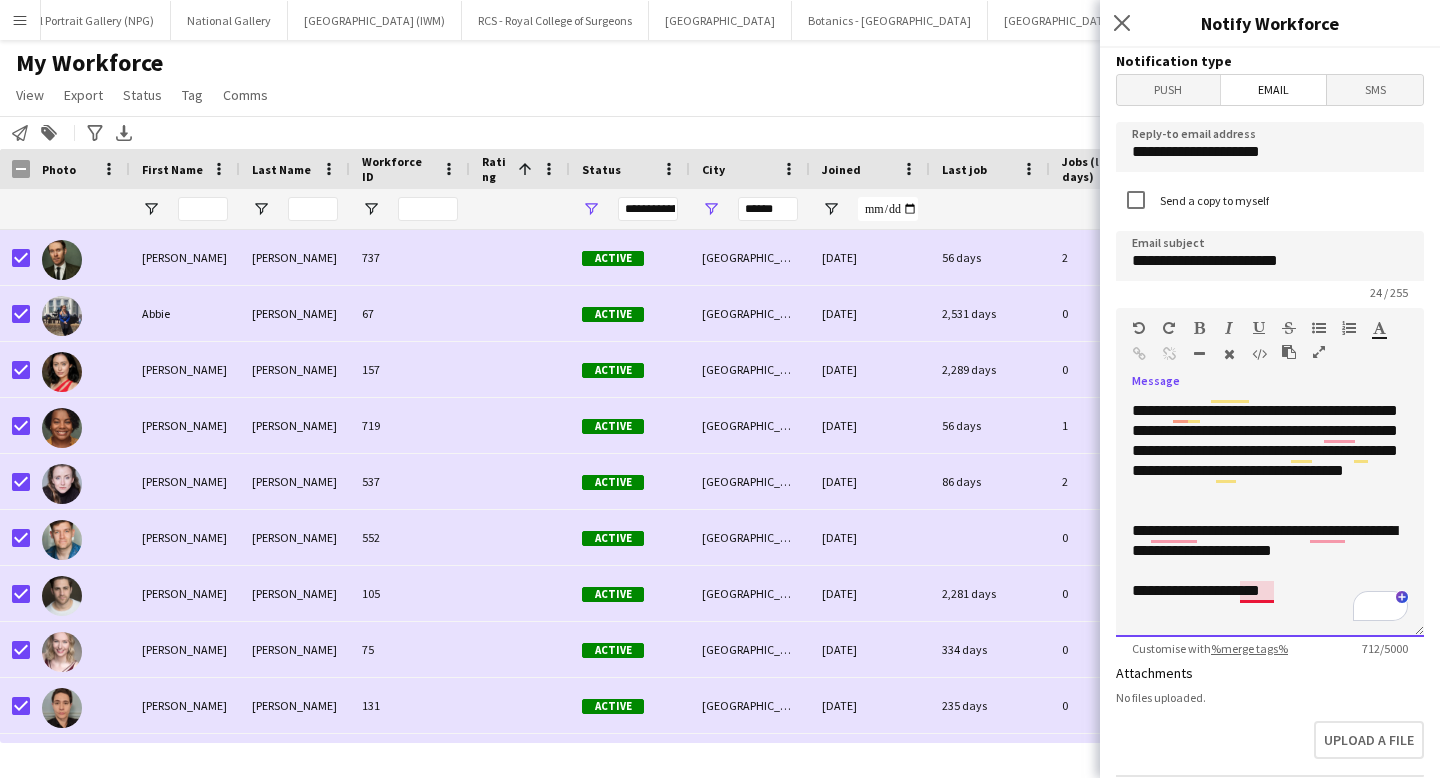 click on "**********" 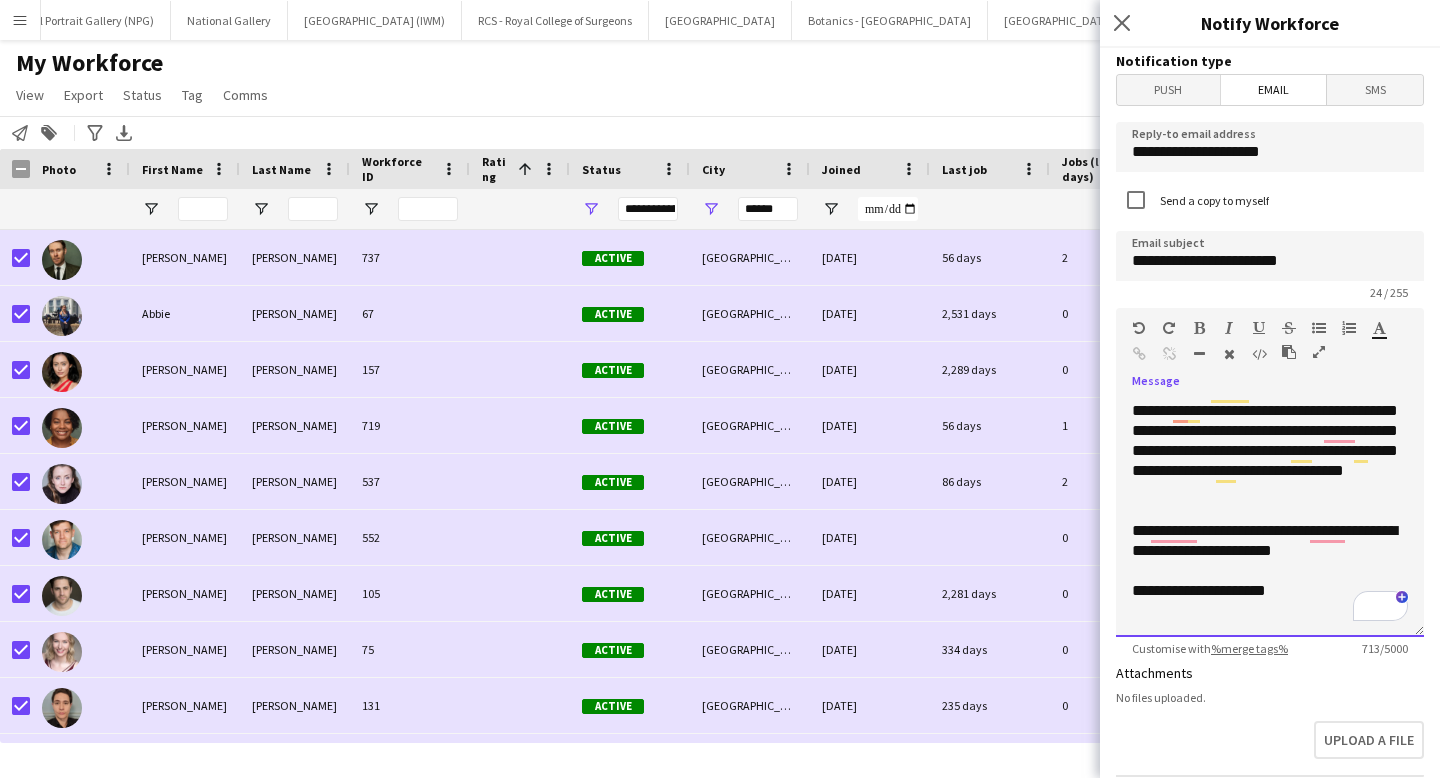 click on "**********" 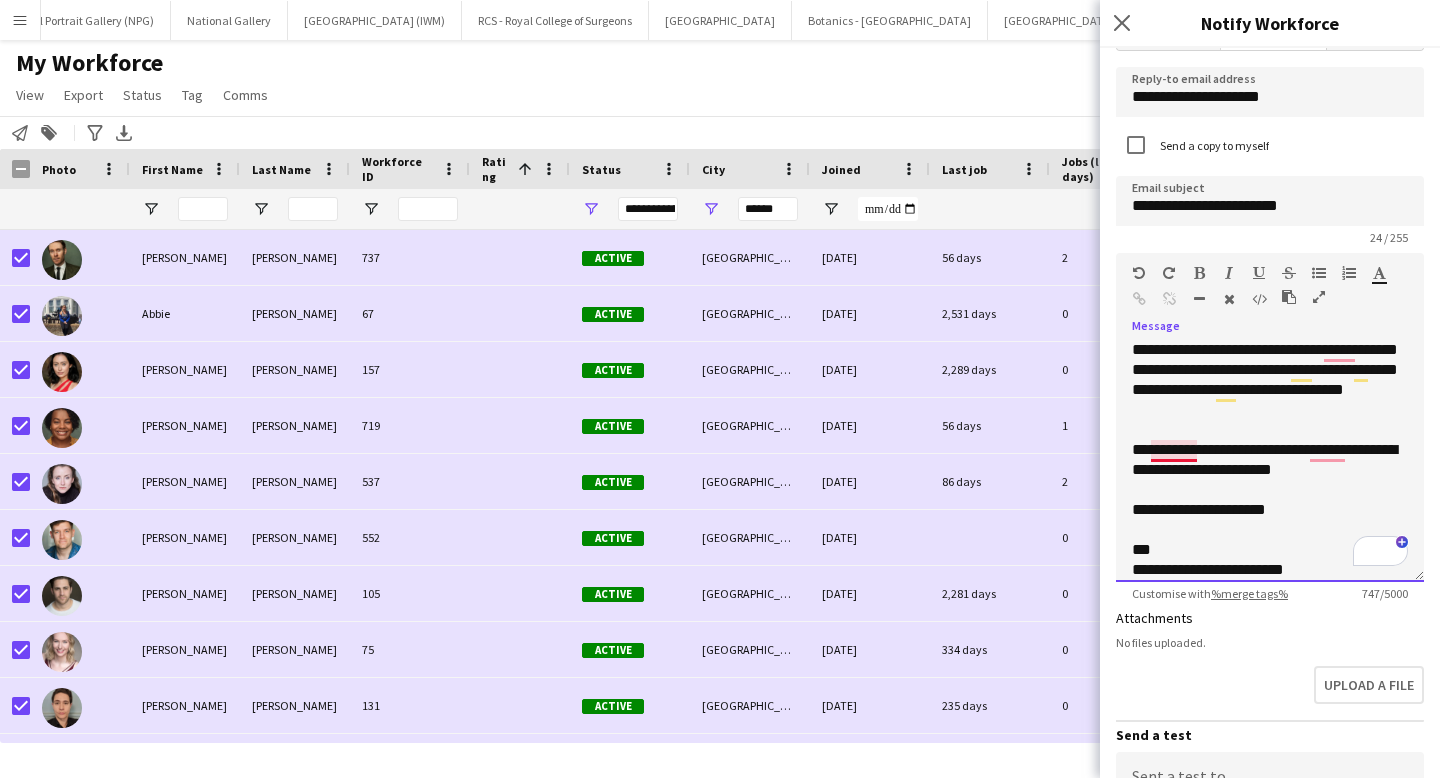 click on "**********" 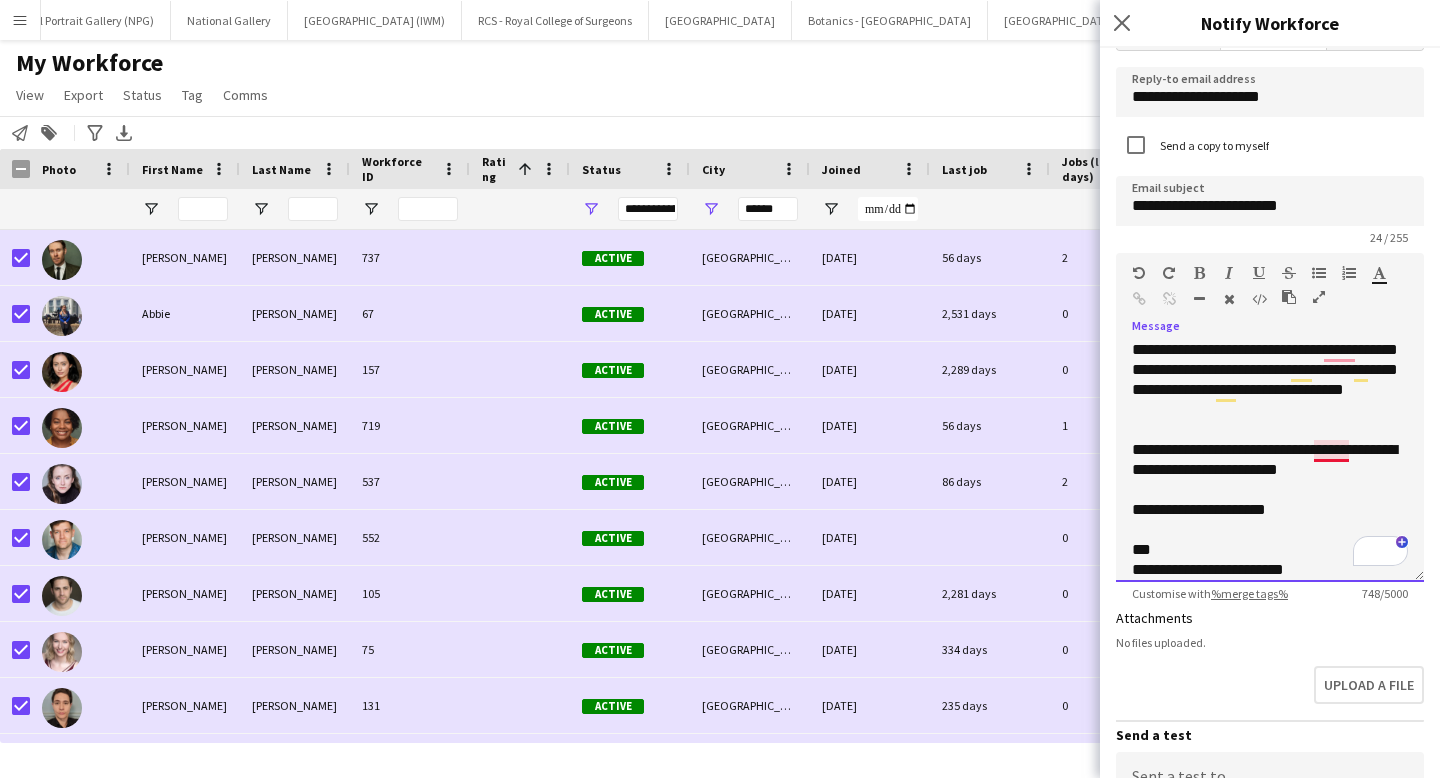 click on "**********" 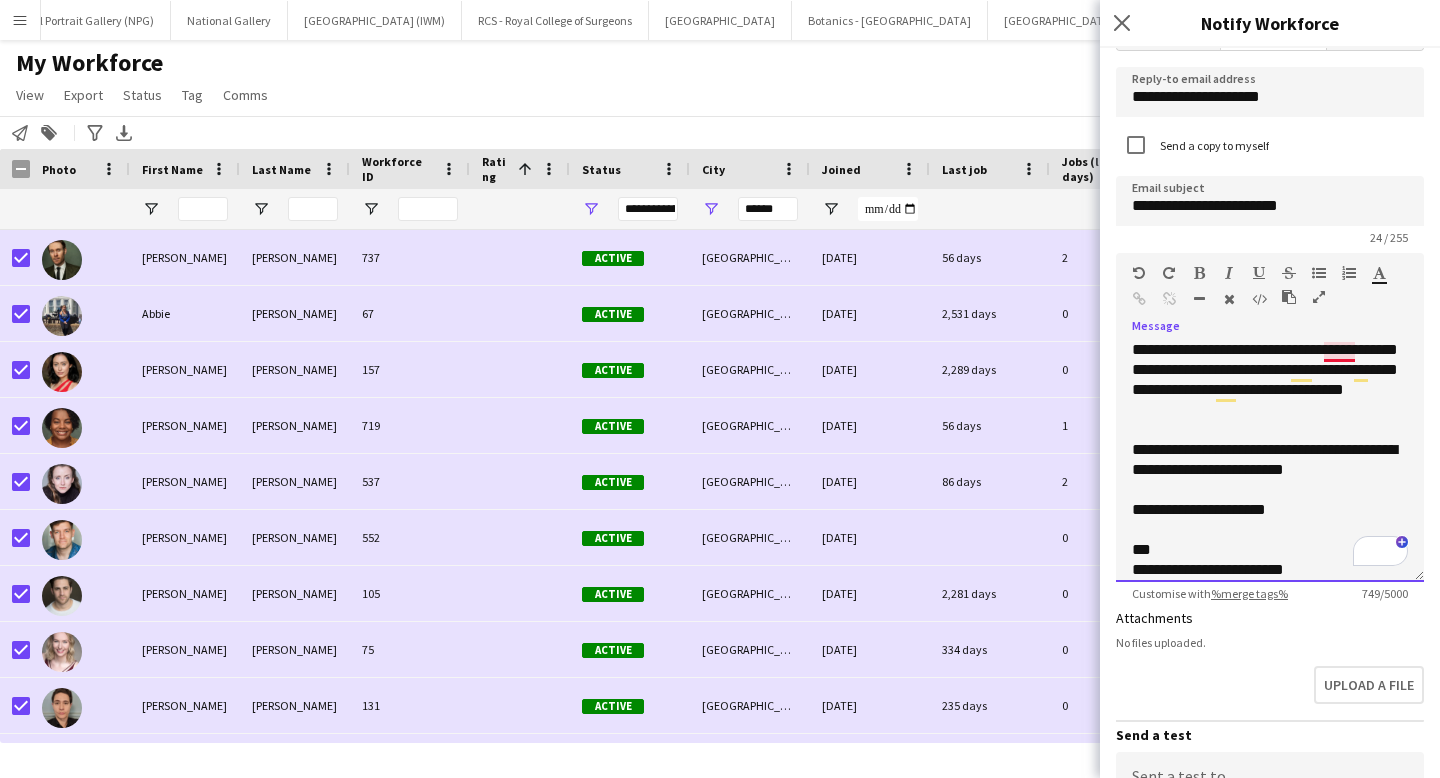 click on "**********" 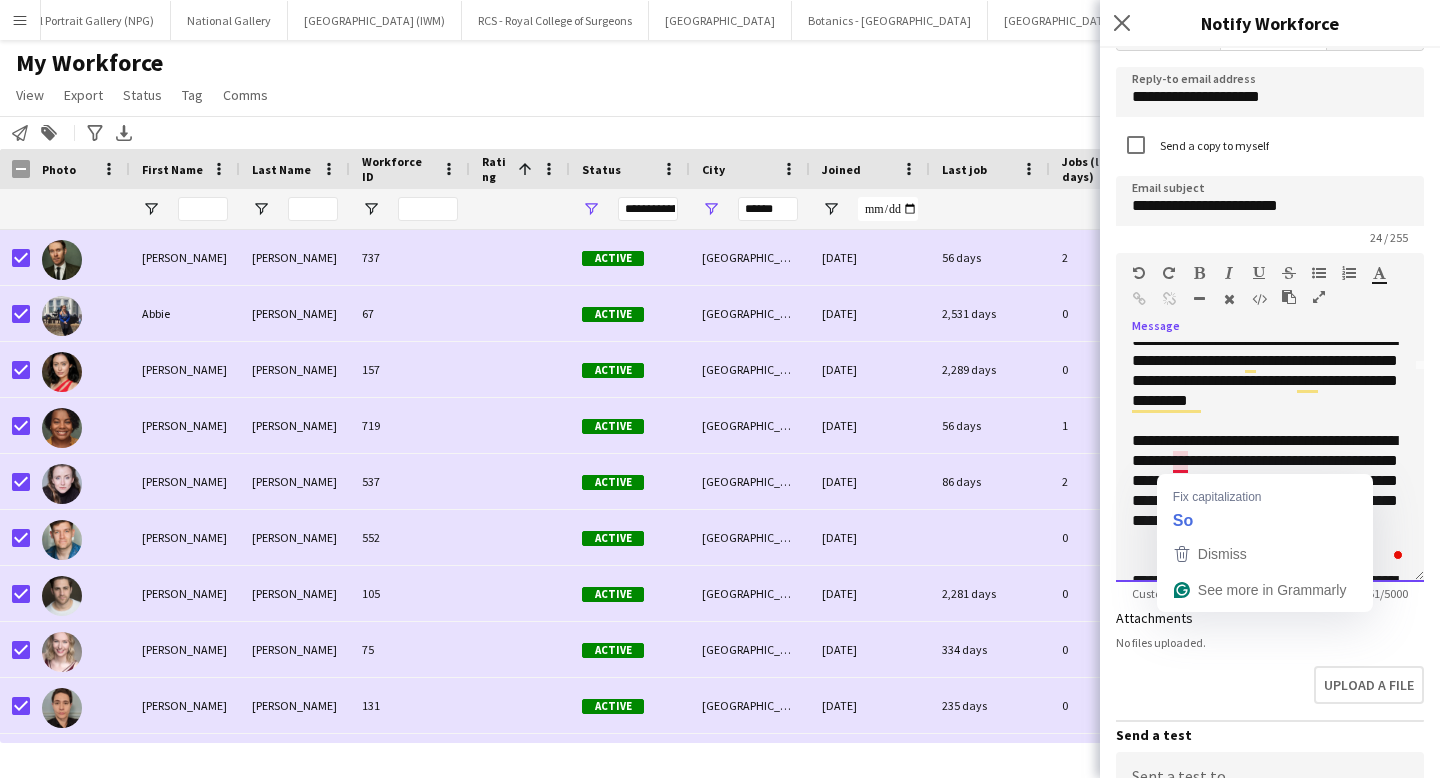 click on "**********" 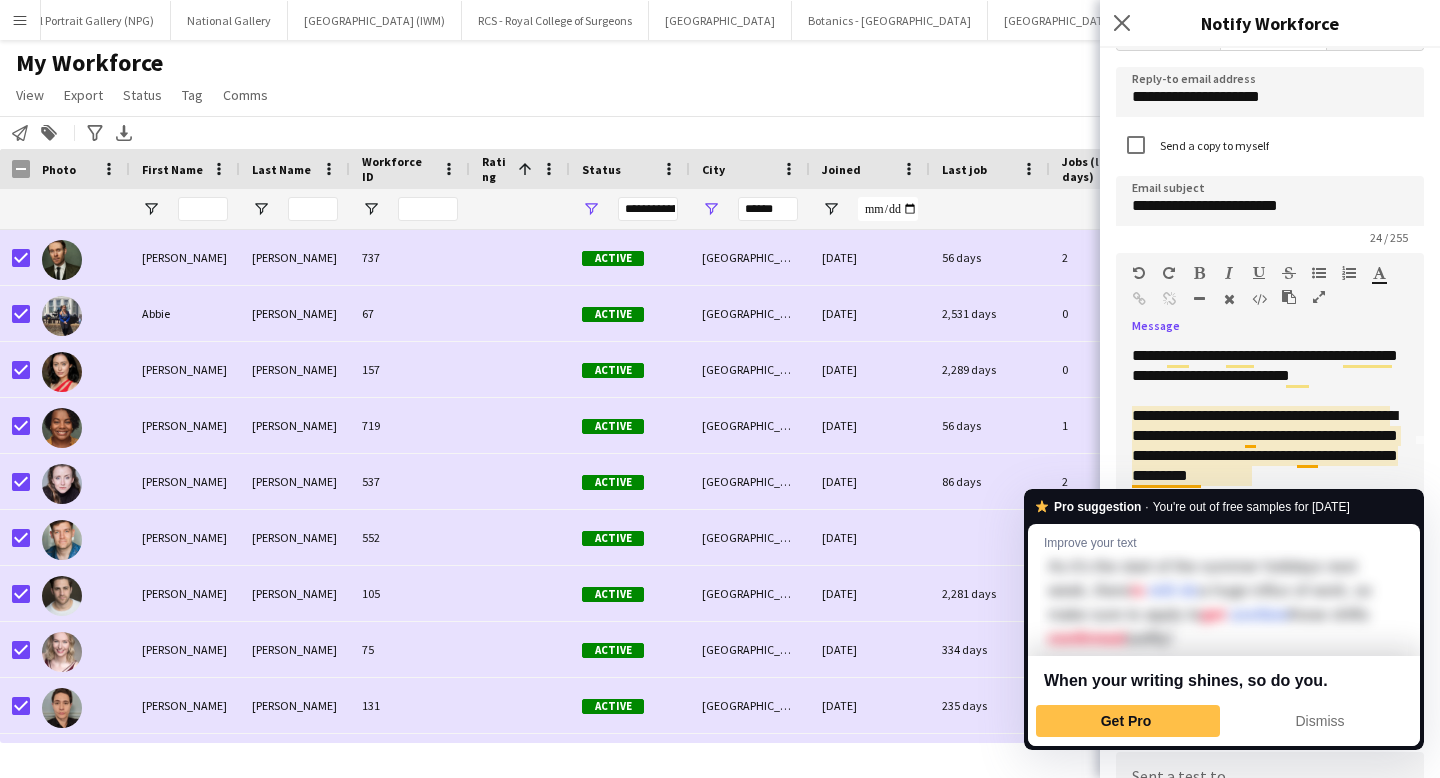 click on "**********" 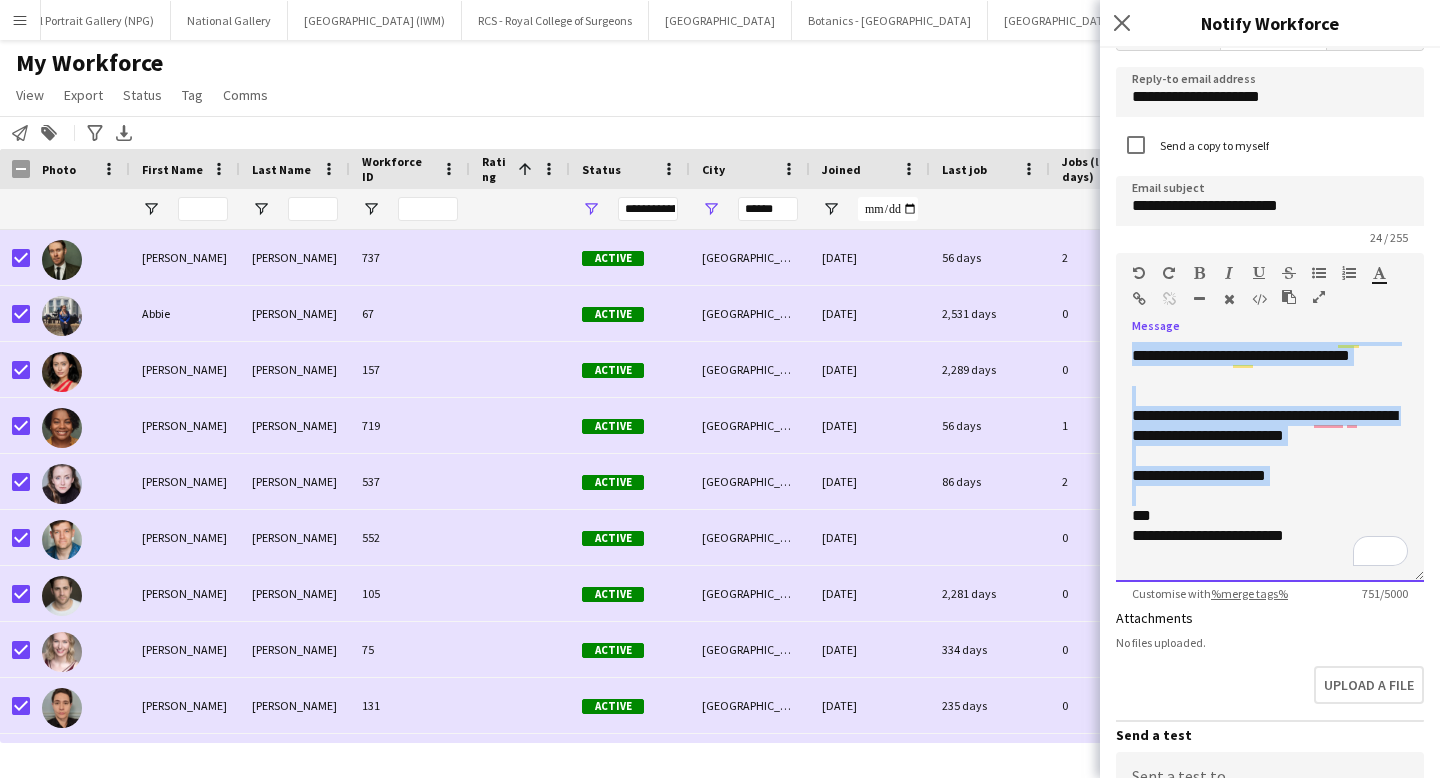 drag, startPoint x: 1135, startPoint y: 392, endPoint x: 1332, endPoint y: 492, distance: 220.9276 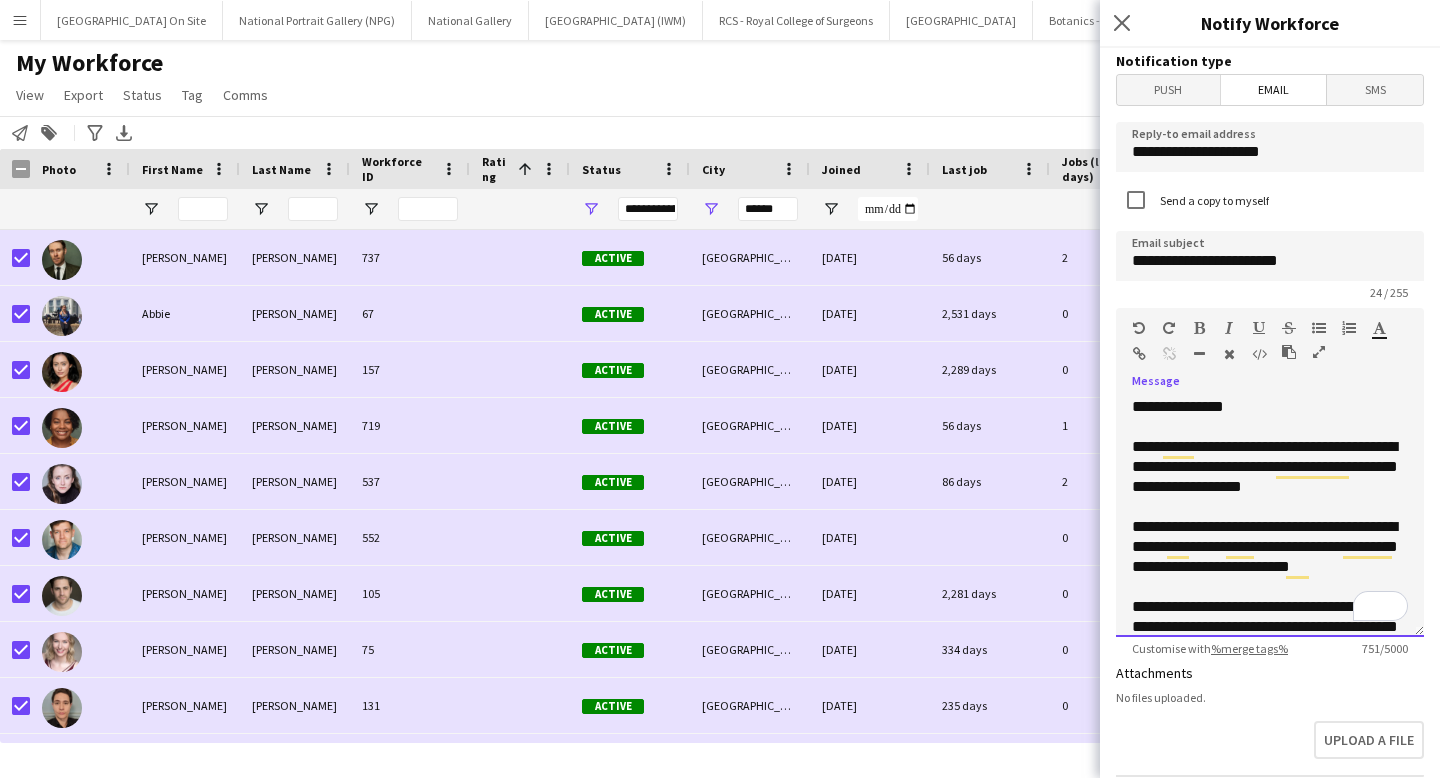 scroll, scrollTop: 0, scrollLeft: 0, axis: both 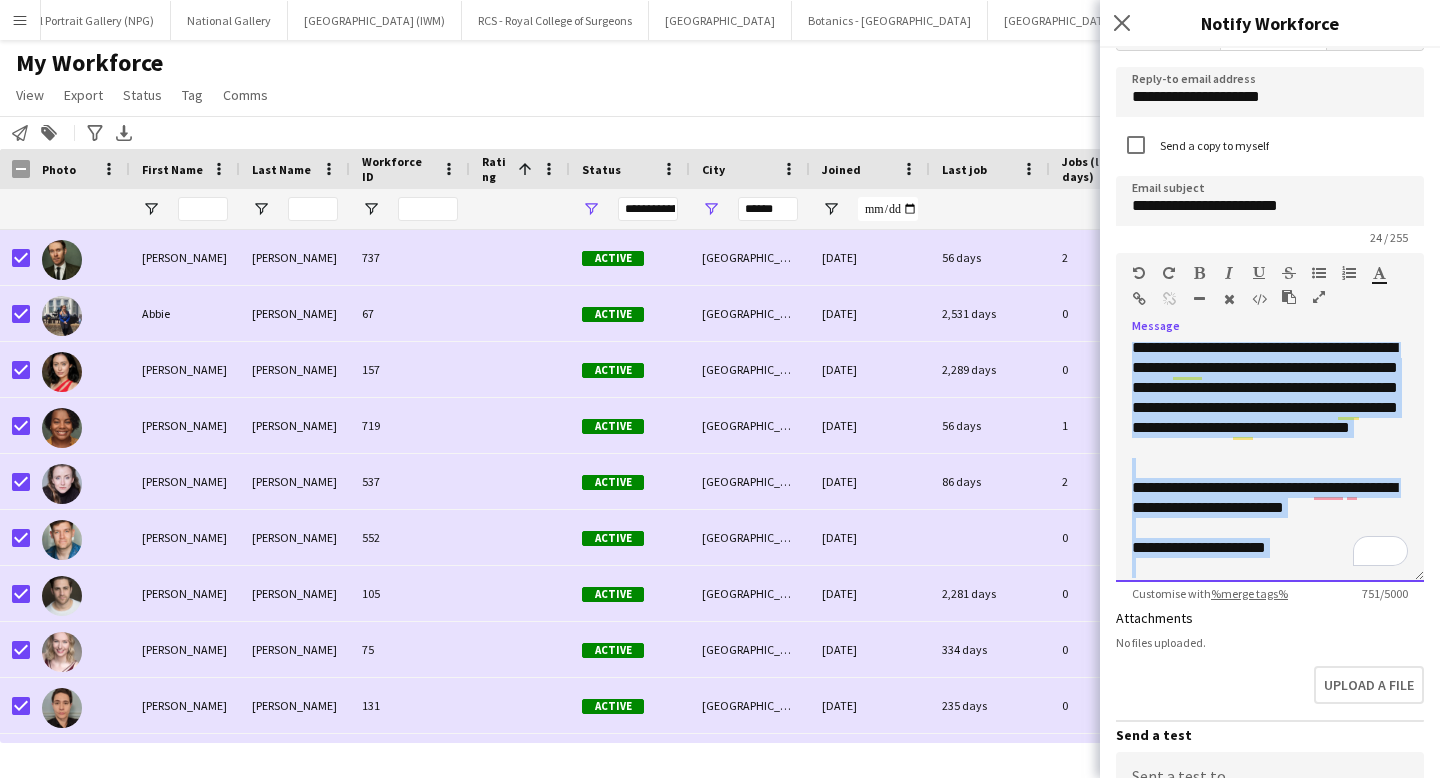 type 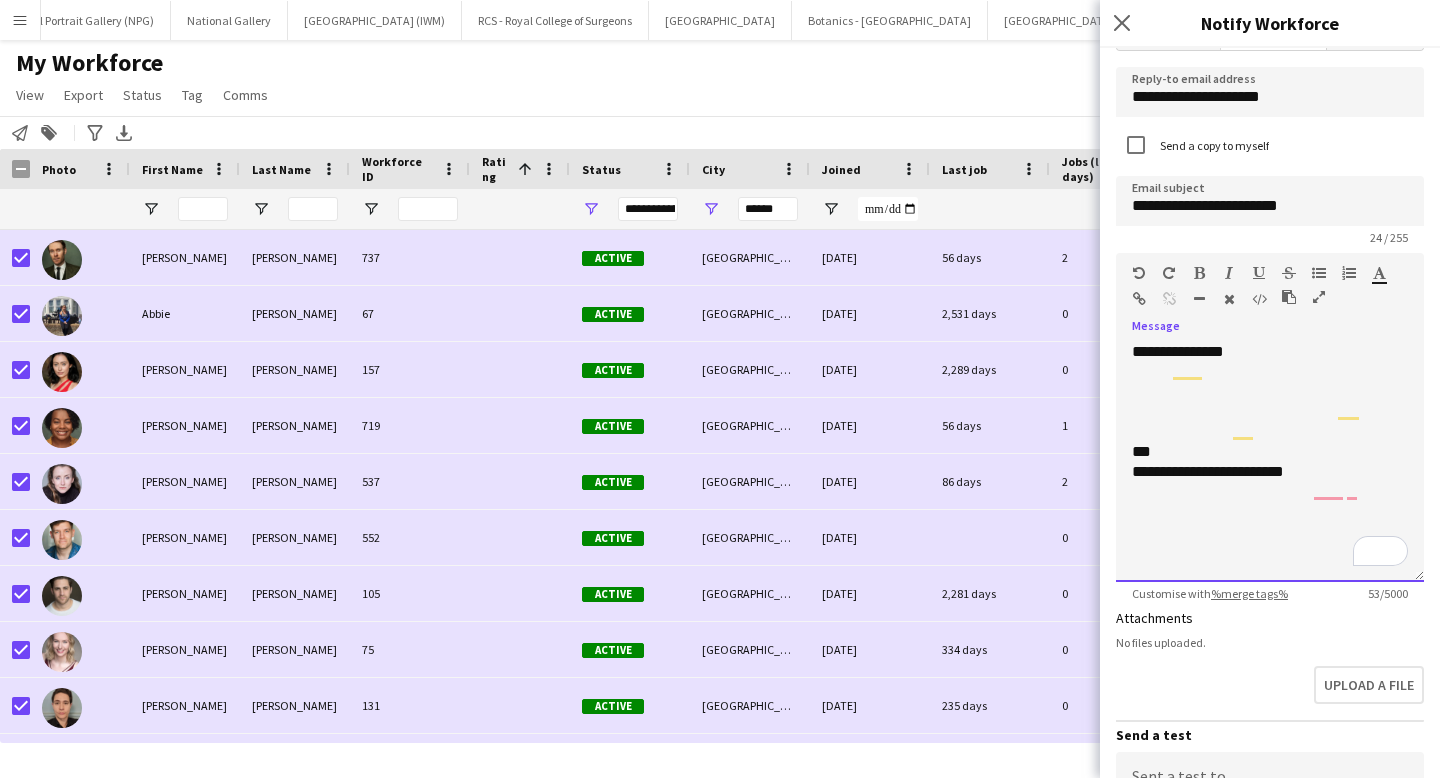 scroll, scrollTop: 0, scrollLeft: 0, axis: both 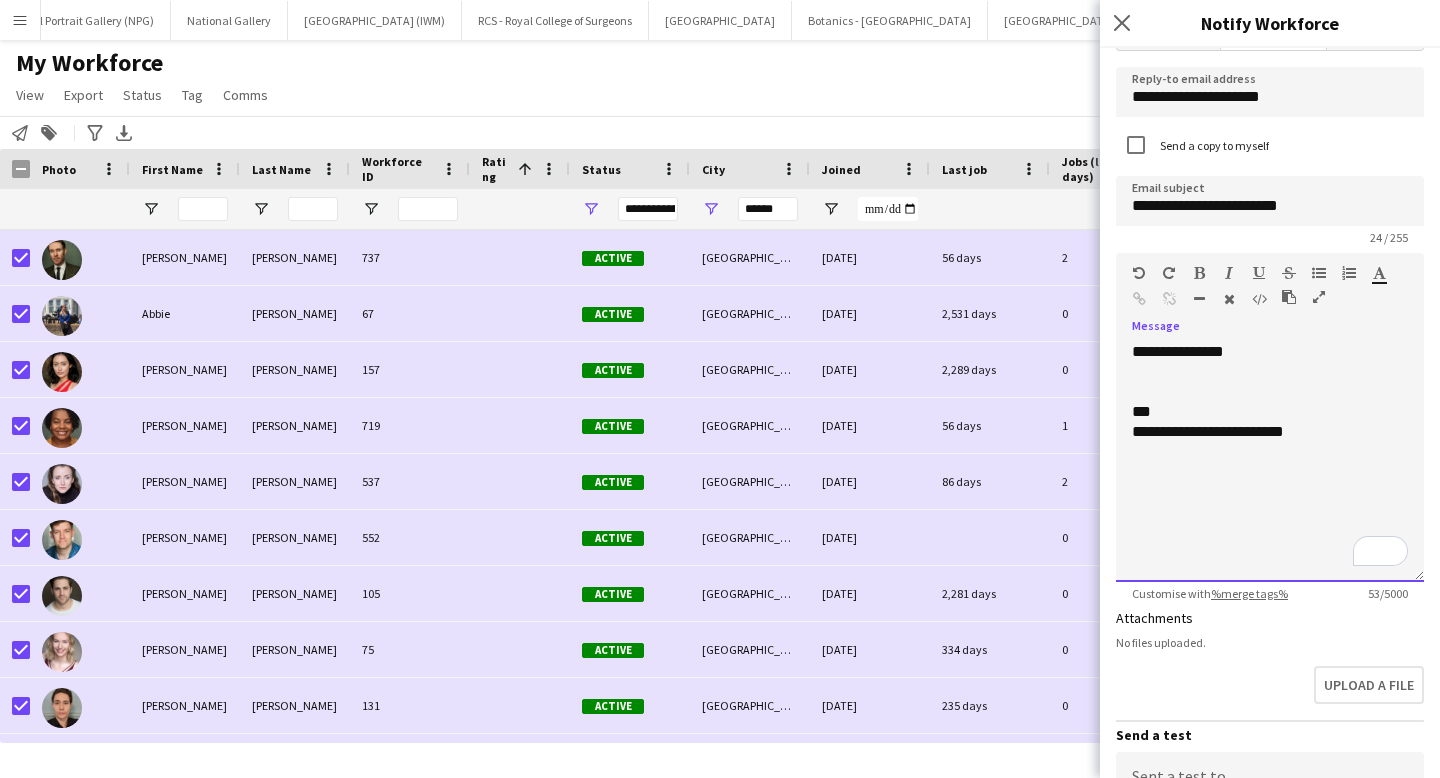 click 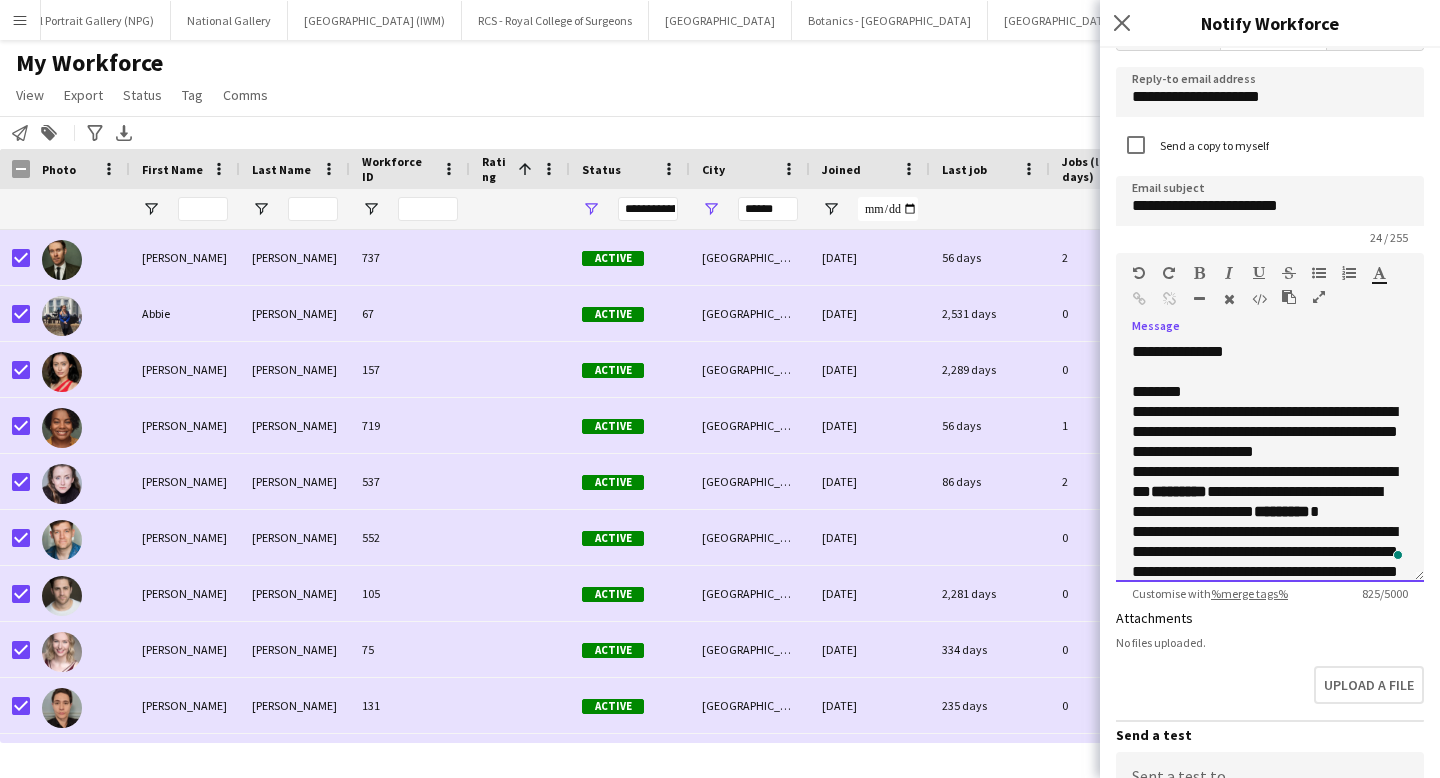 scroll, scrollTop: 242, scrollLeft: 0, axis: vertical 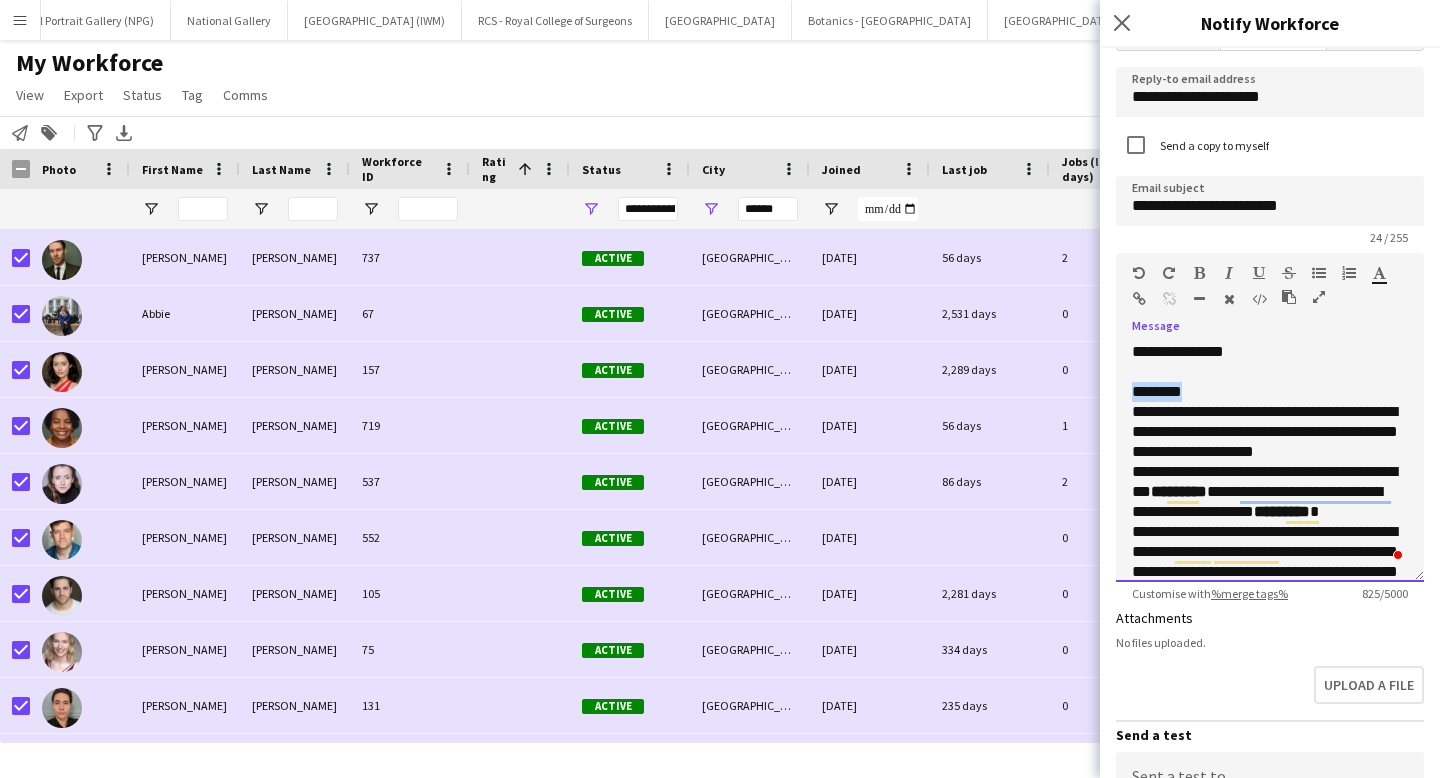 drag, startPoint x: 1200, startPoint y: 392, endPoint x: 1127, endPoint y: 392, distance: 73 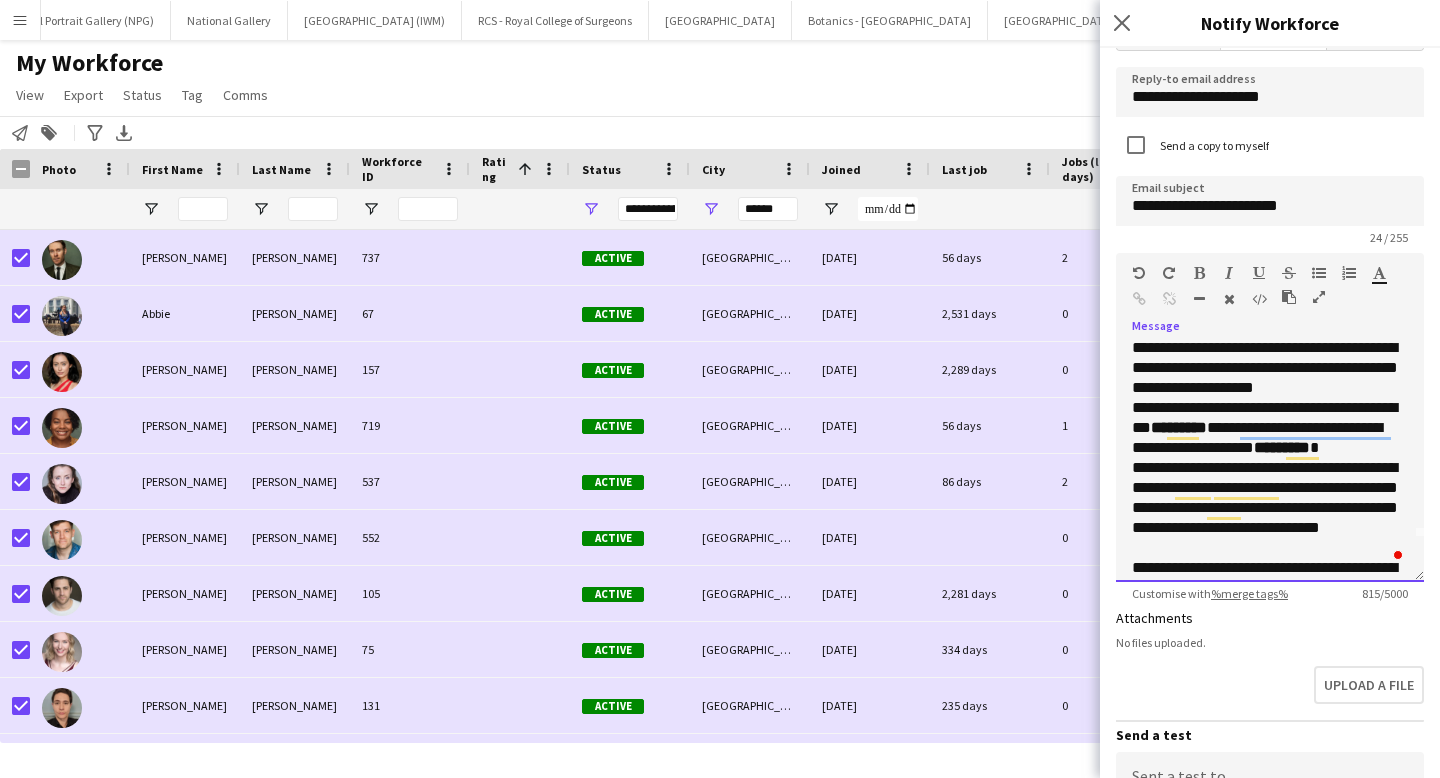 click on "**********" 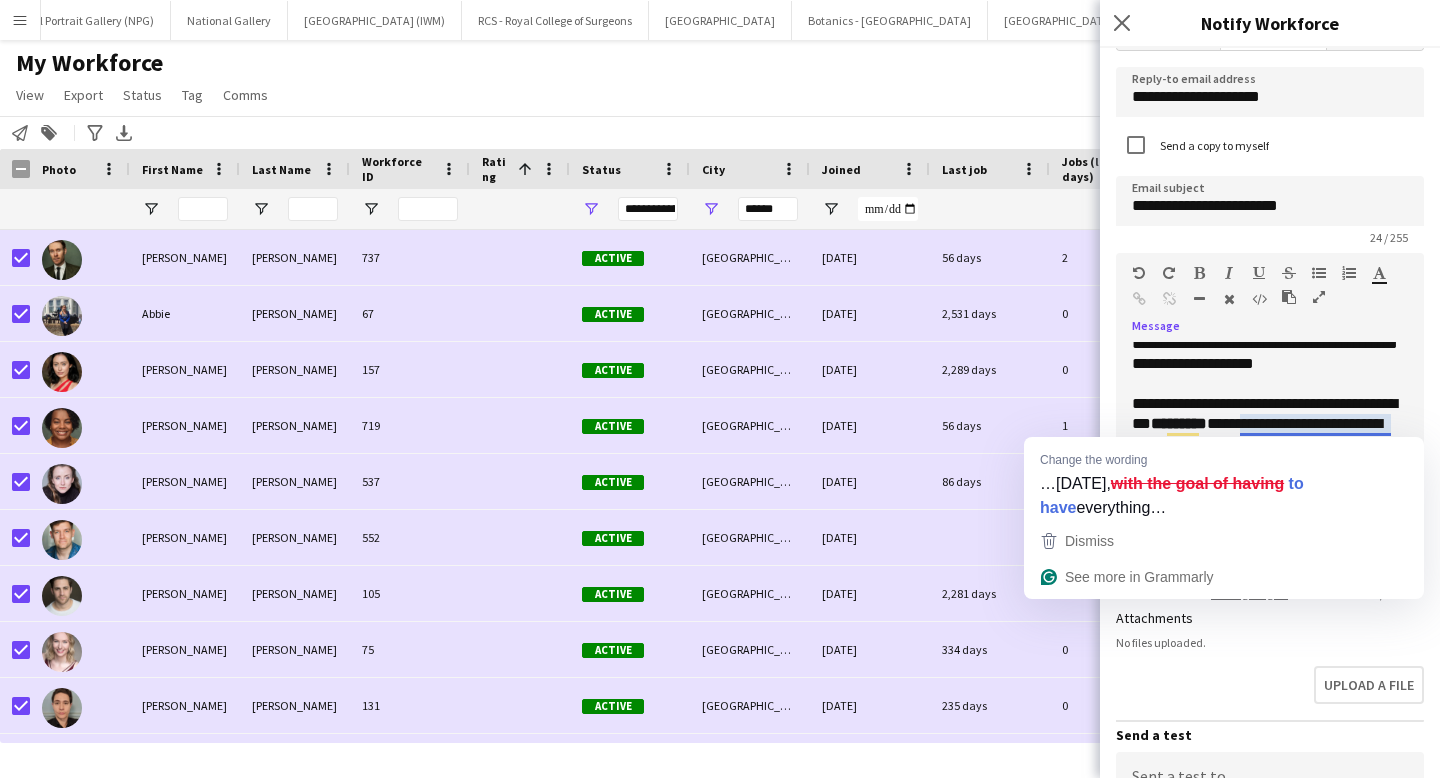 click 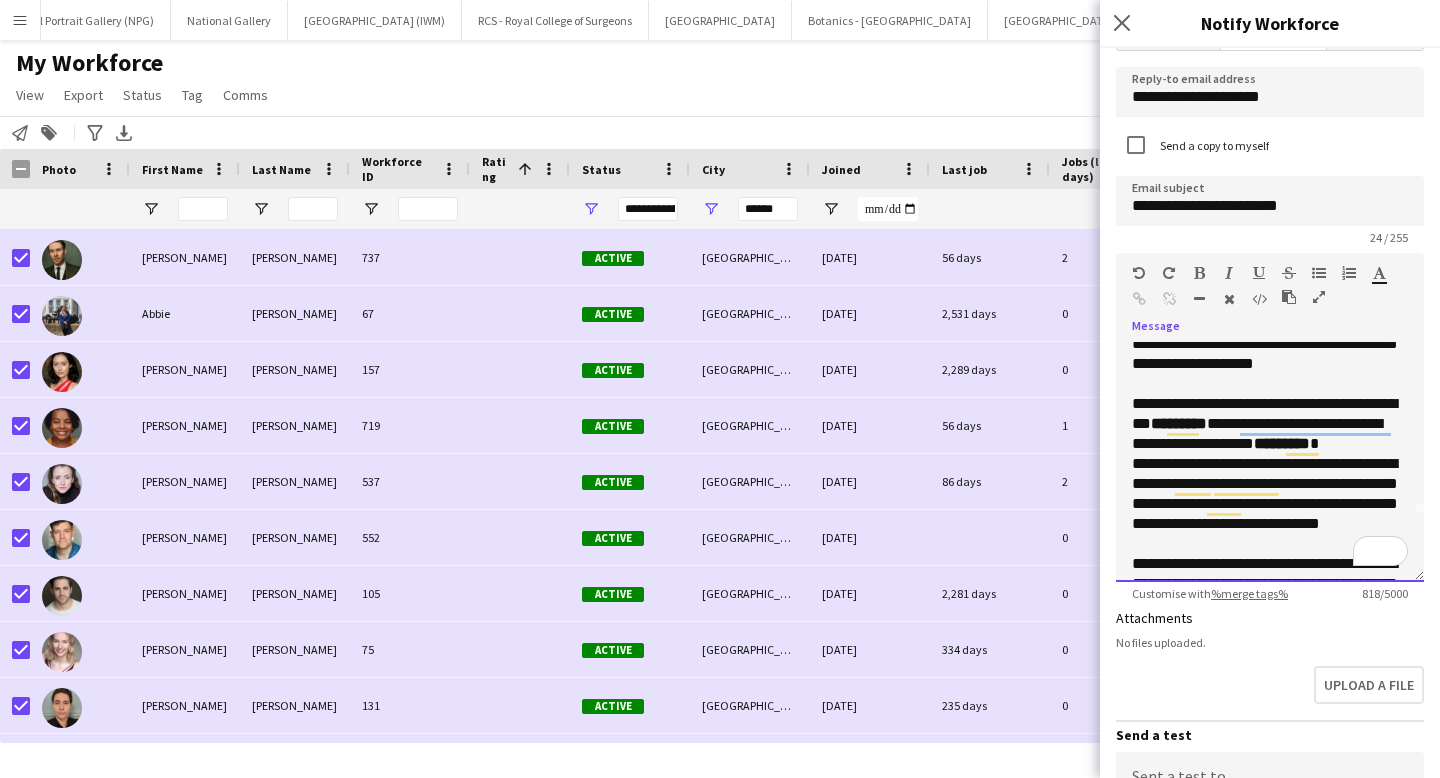 click on "**********" 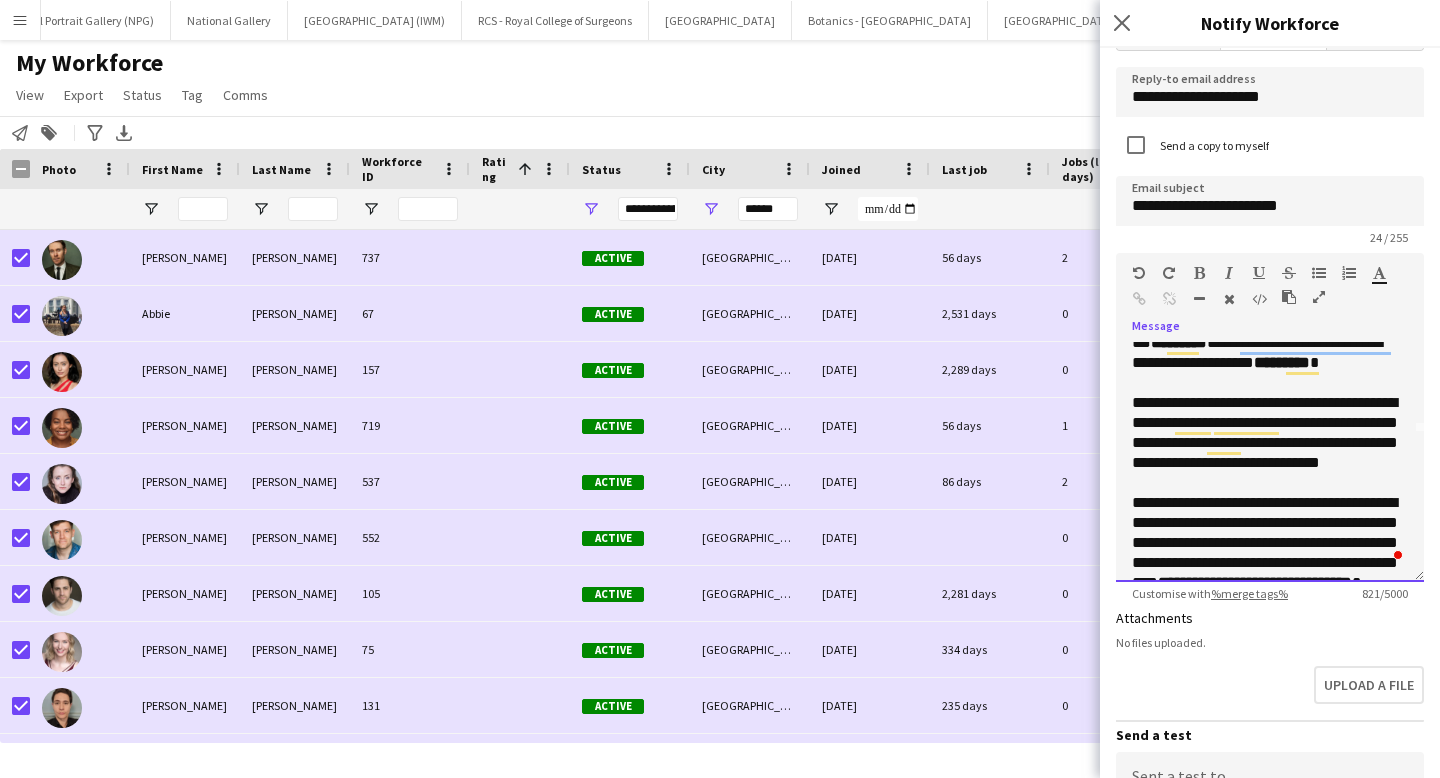 click on "**********" 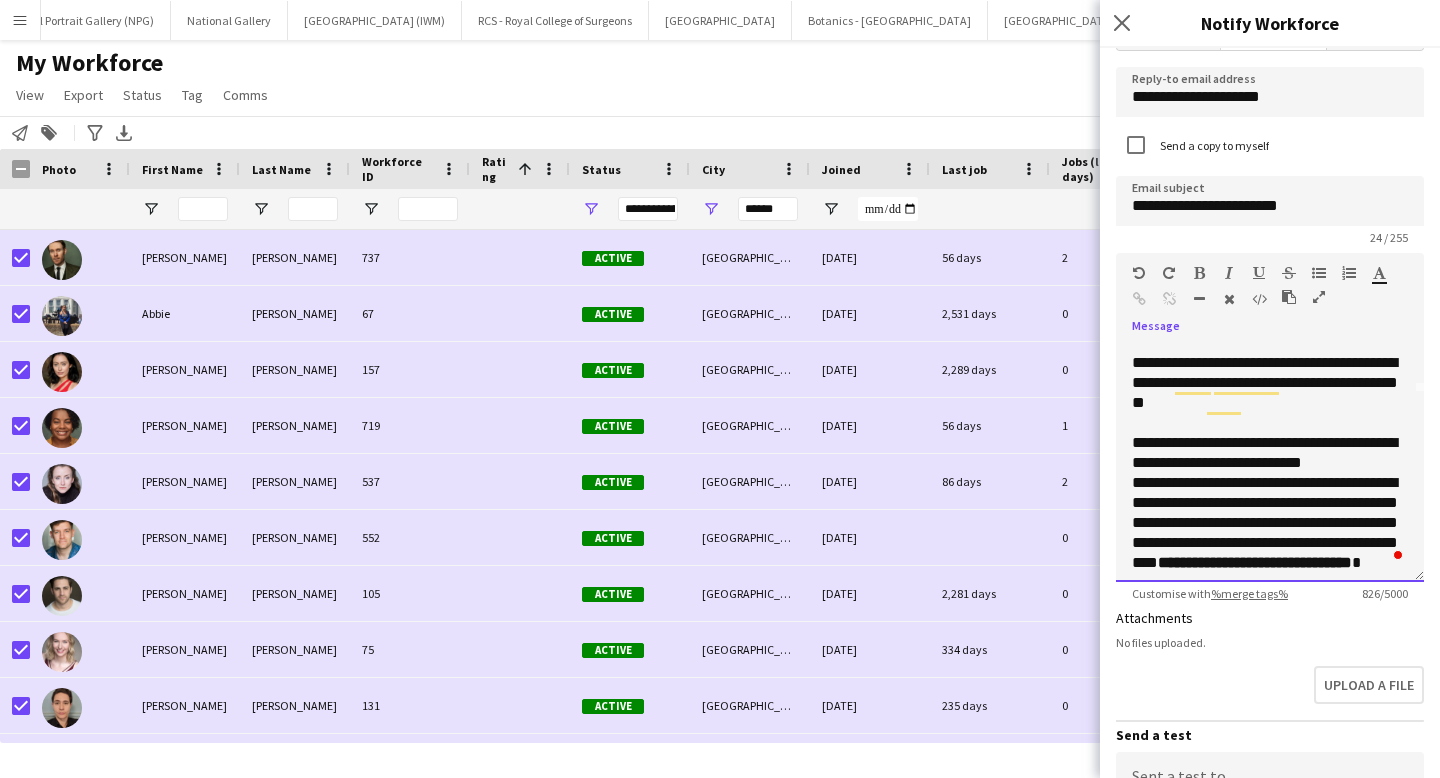 click on "**********" 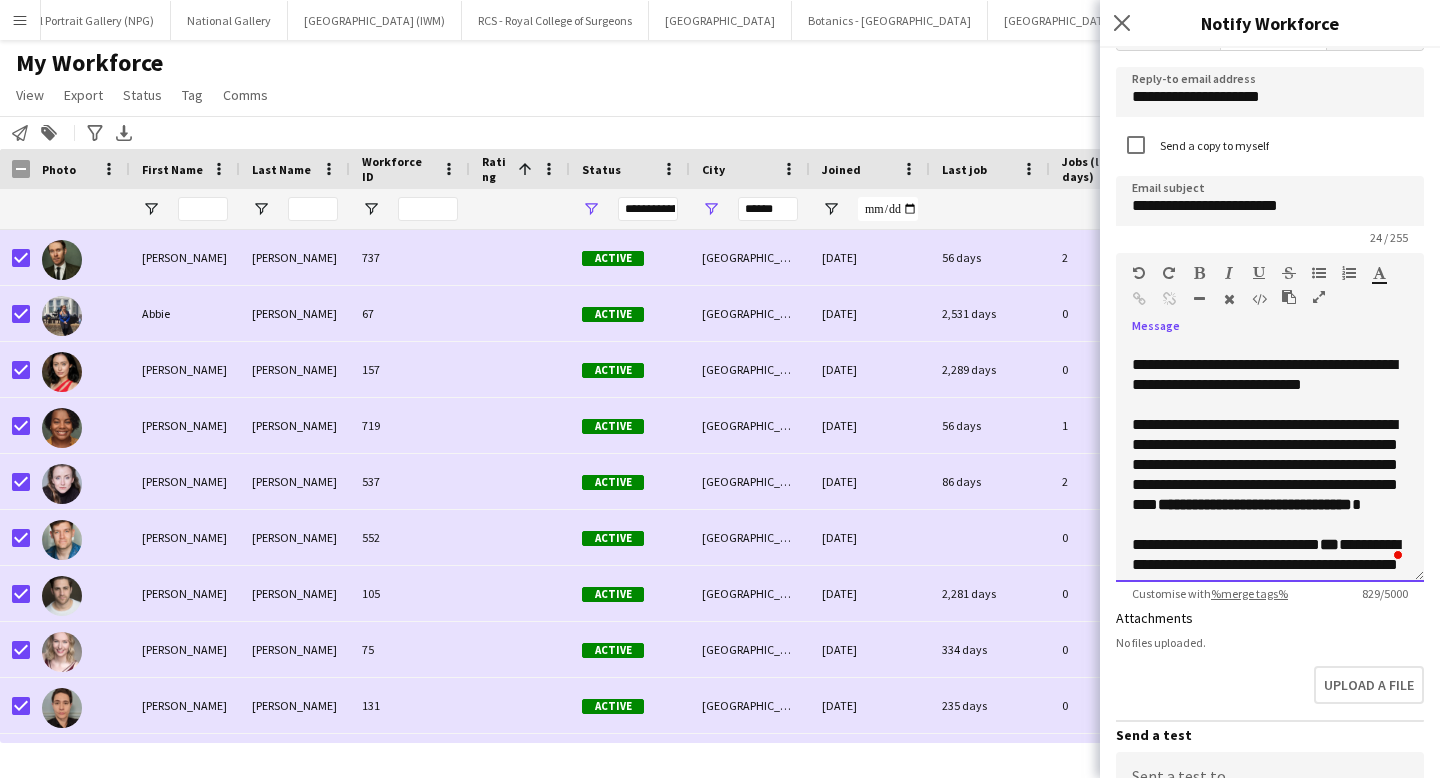 click on "**********" 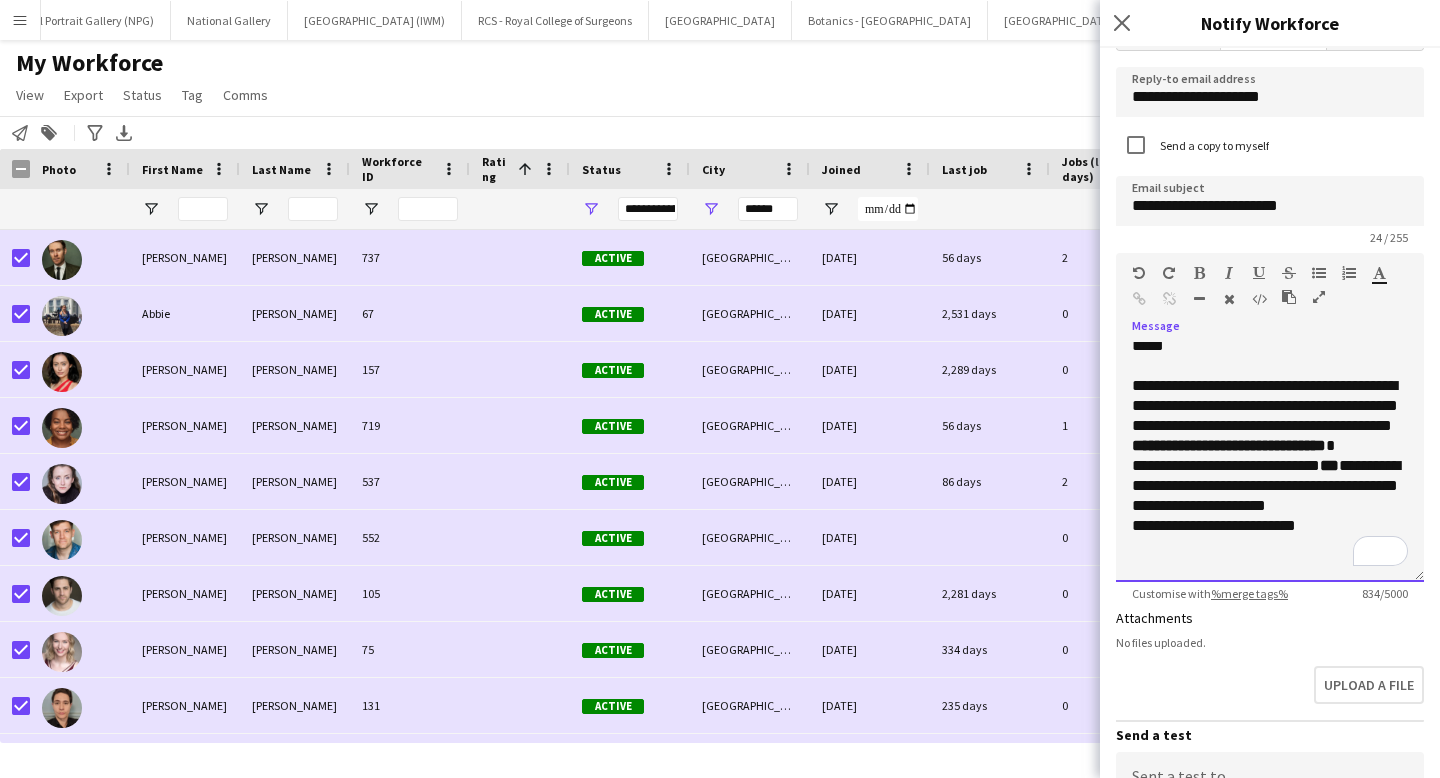 click on "**********" 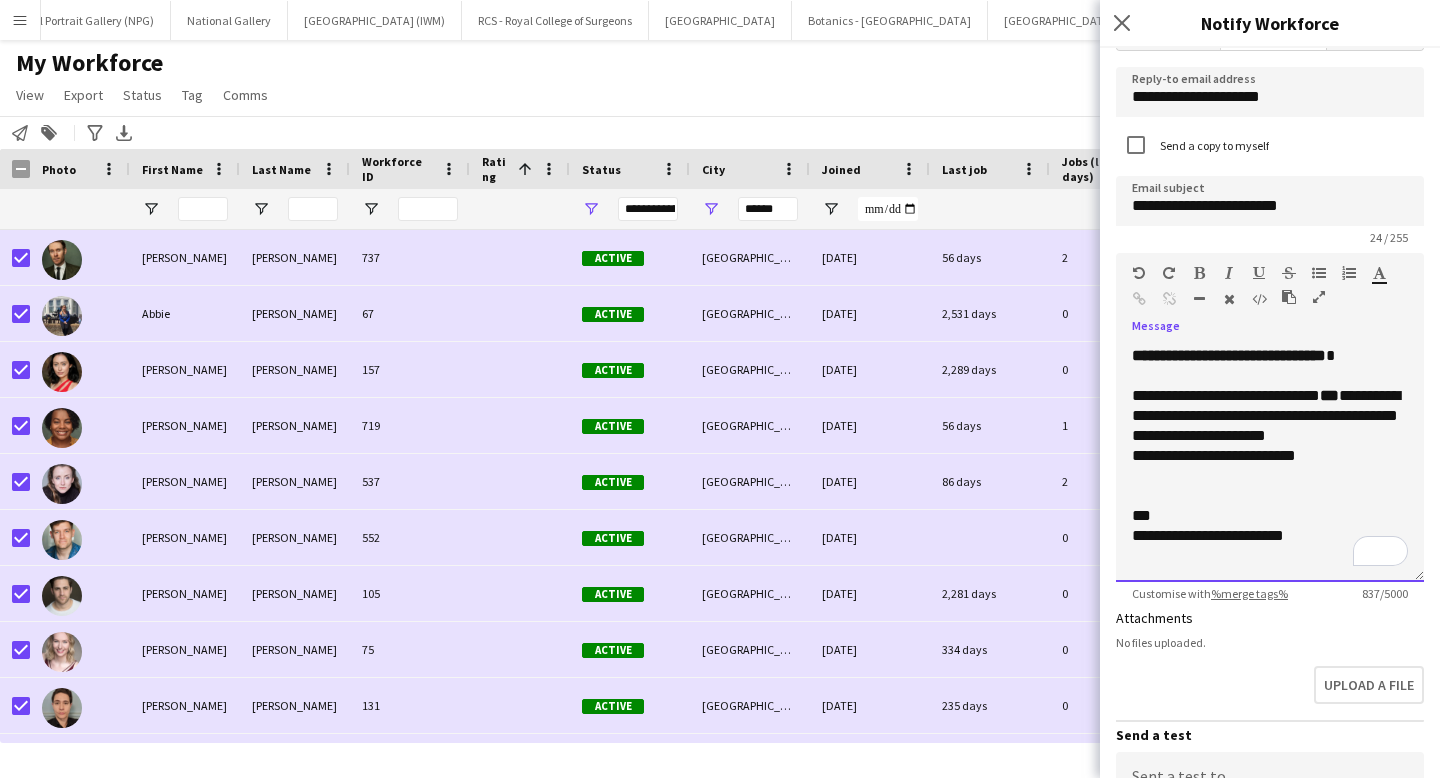 click on "**********" 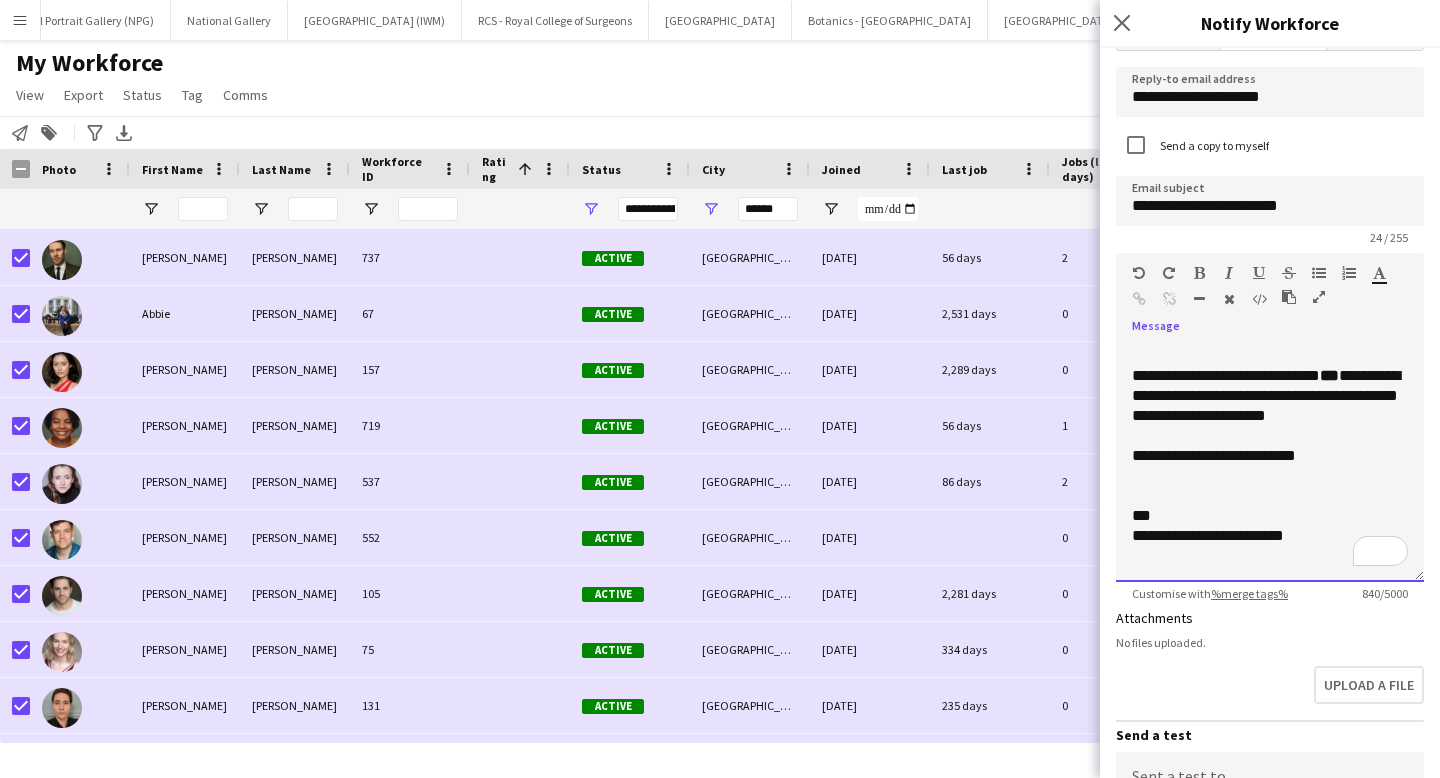 click 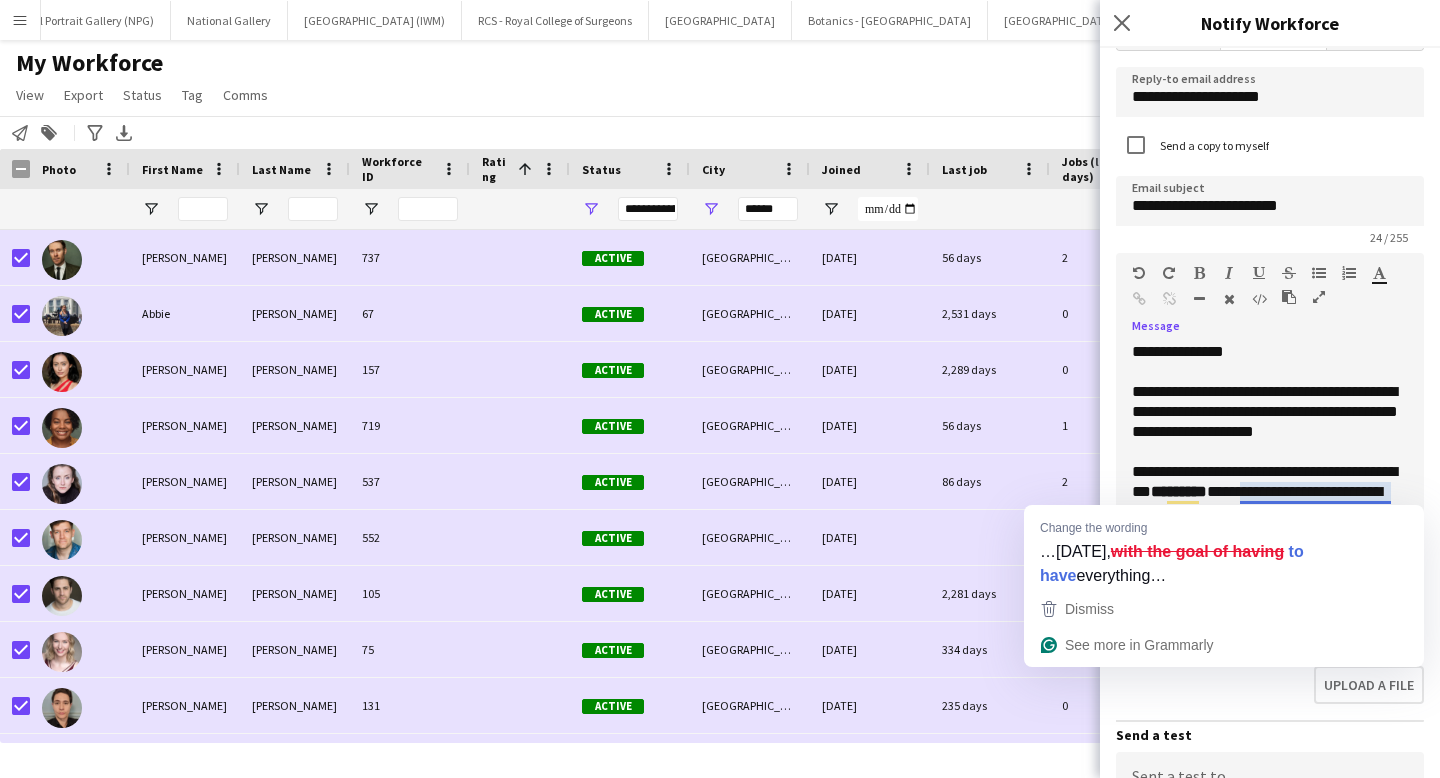 click on "**********" 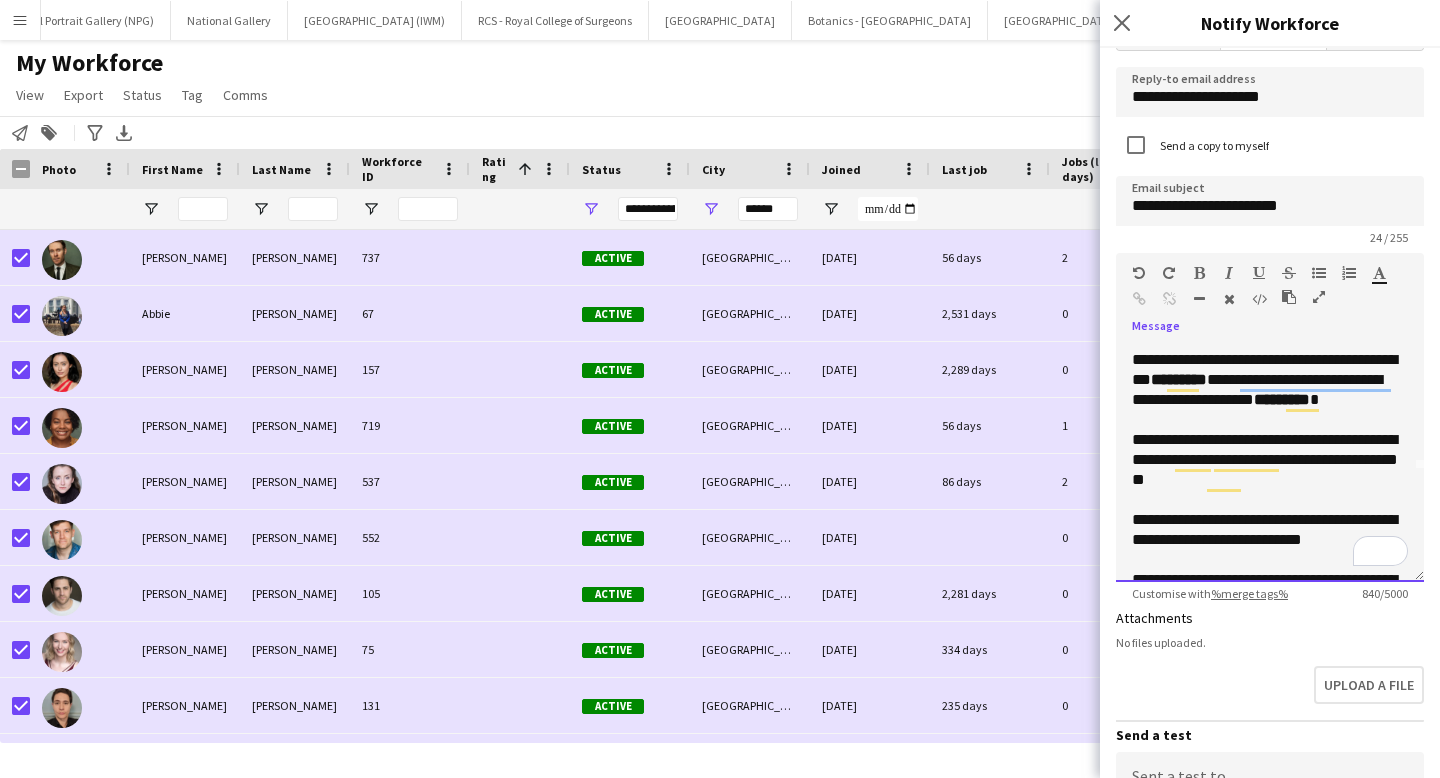 click on "**********" 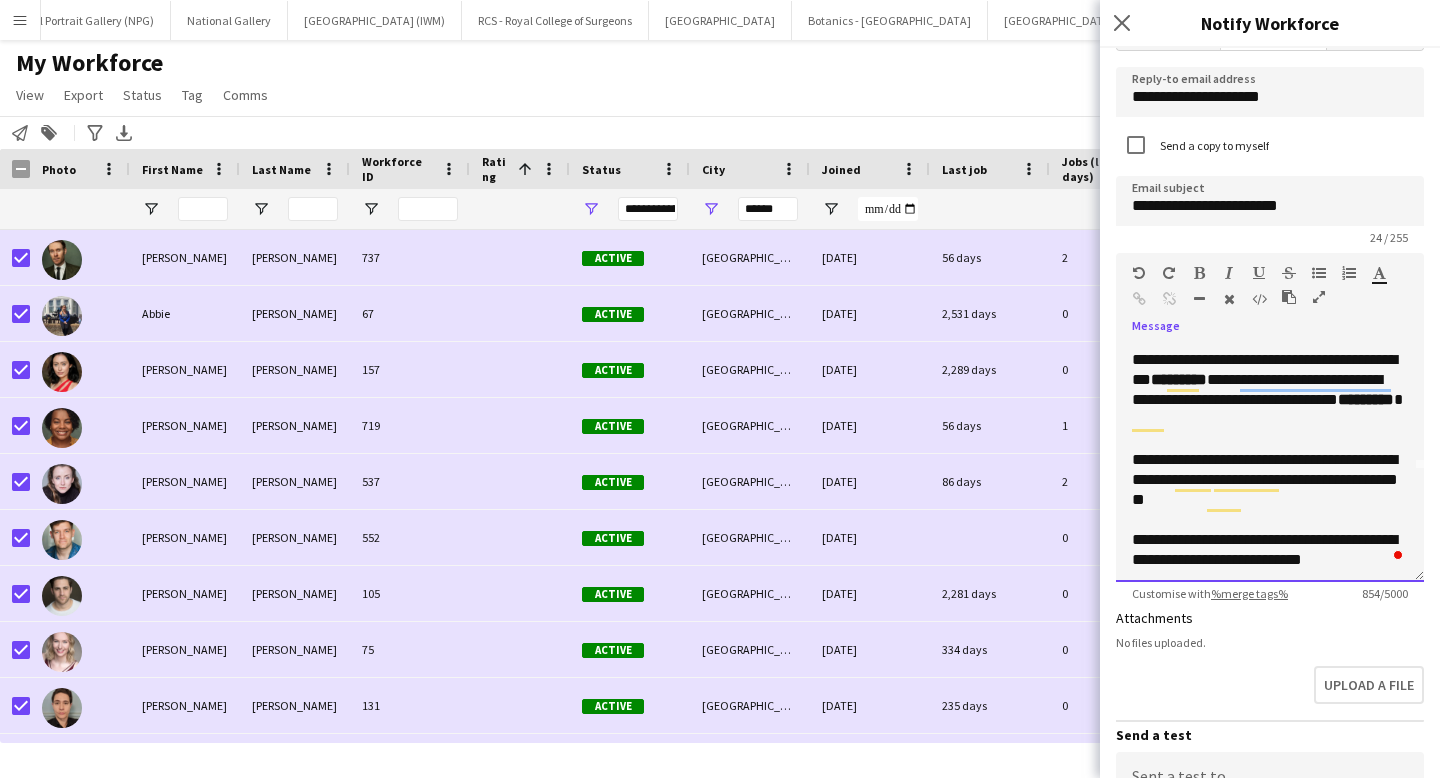 click 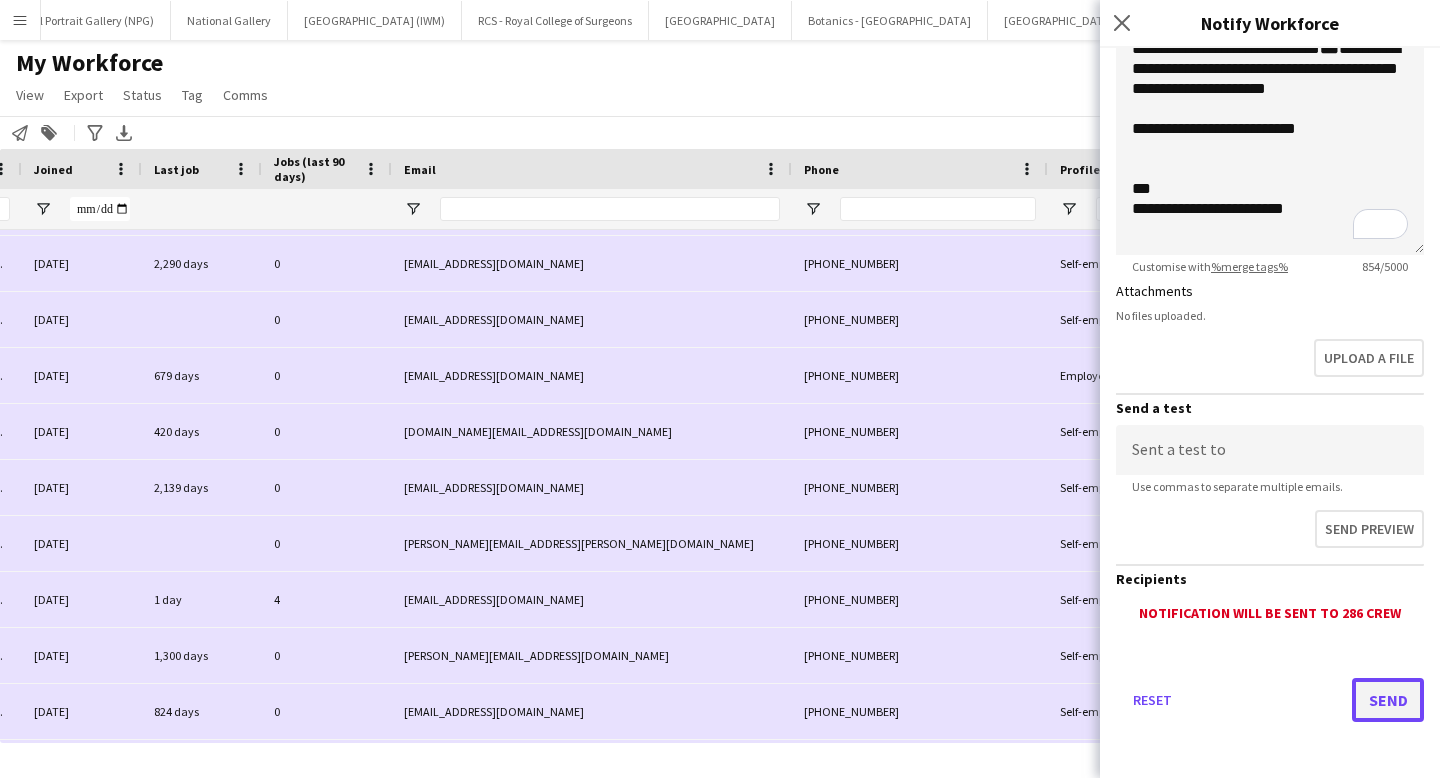 click on "Send" 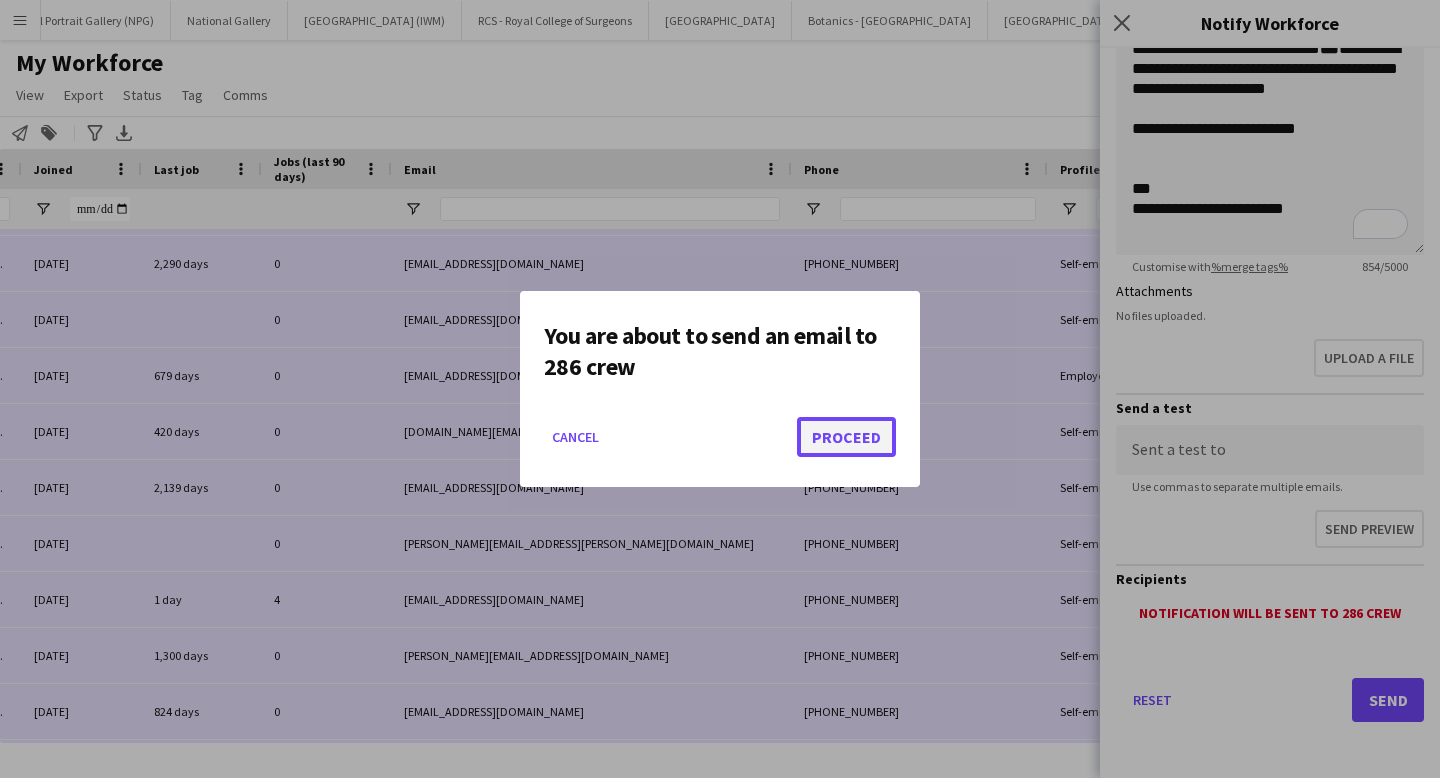 click on "Proceed" 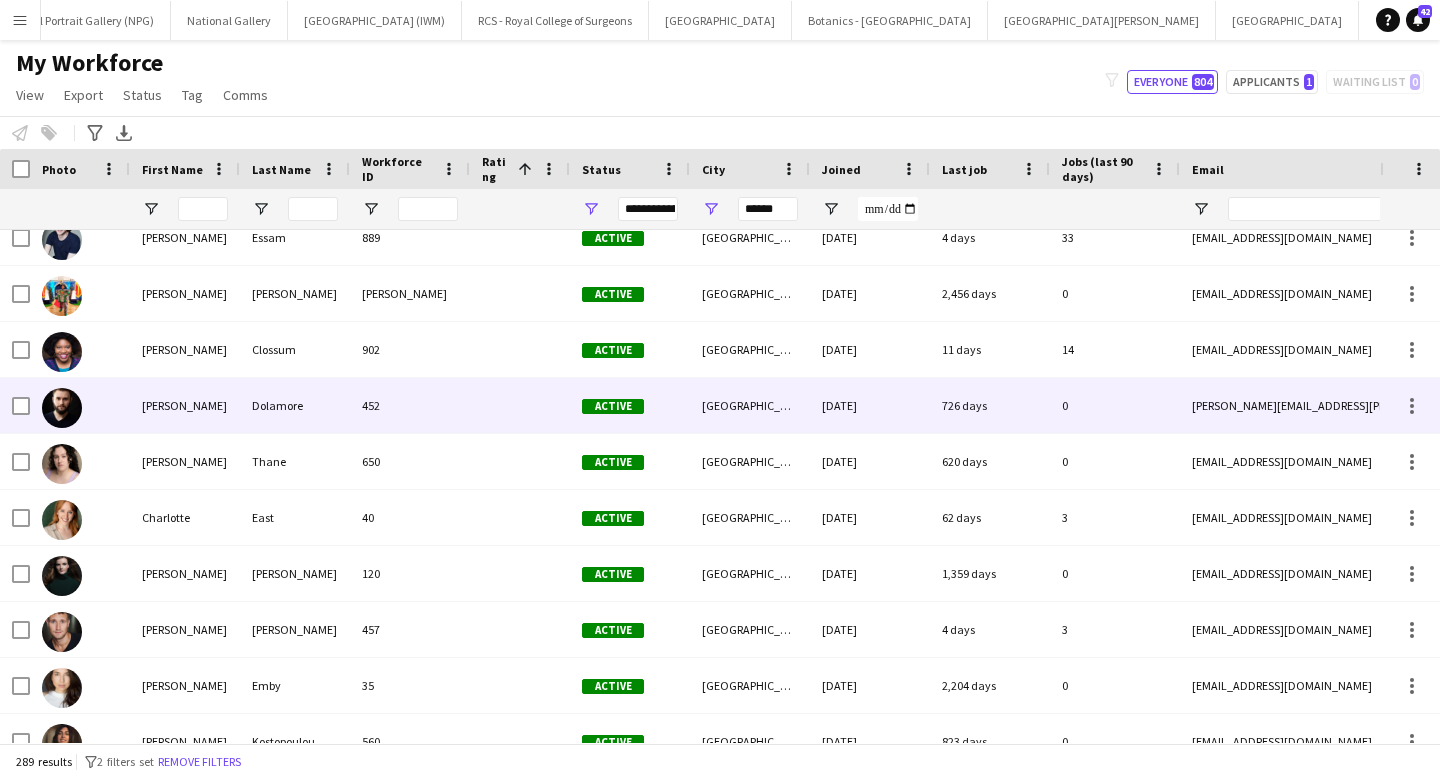 click on "[GEOGRAPHIC_DATA]" at bounding box center [750, 405] 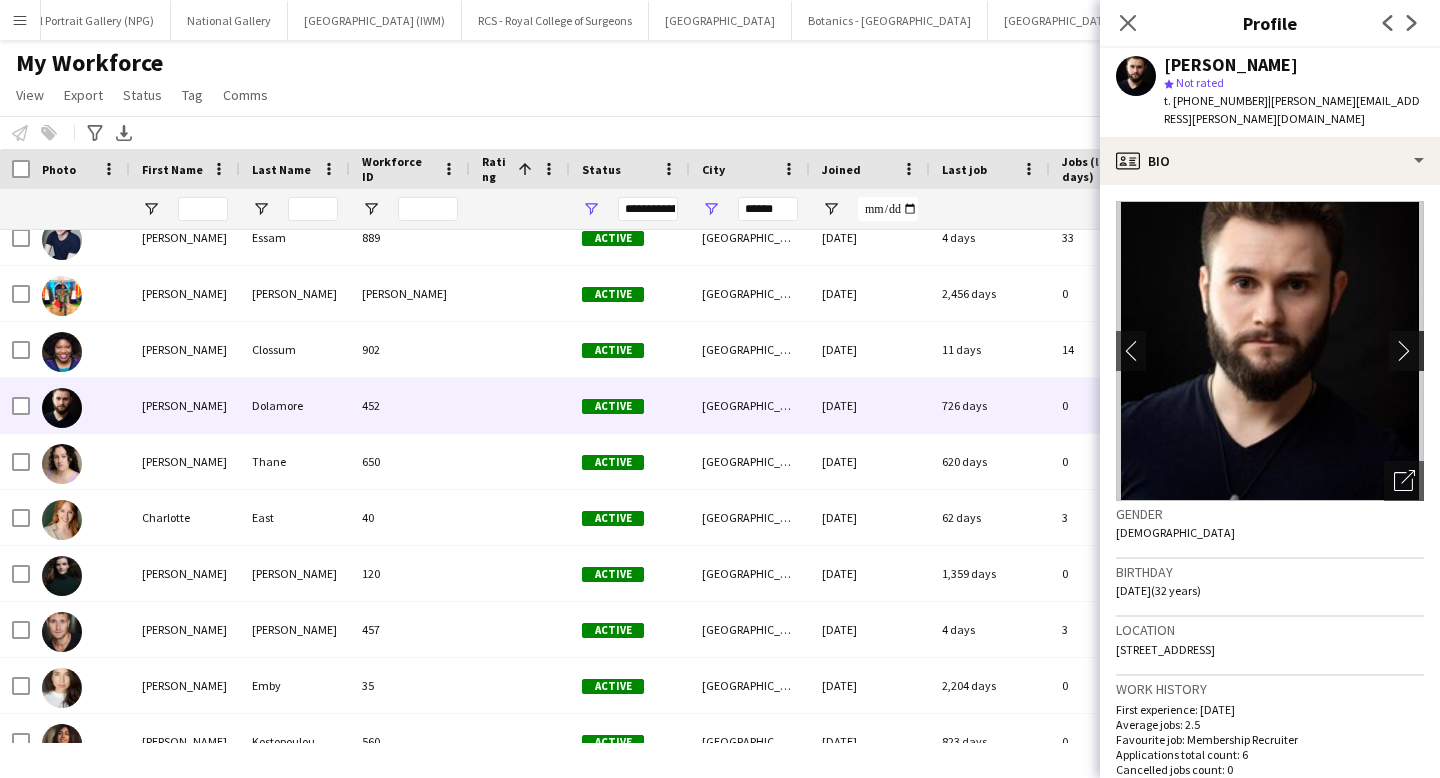 click on "chevron-right" 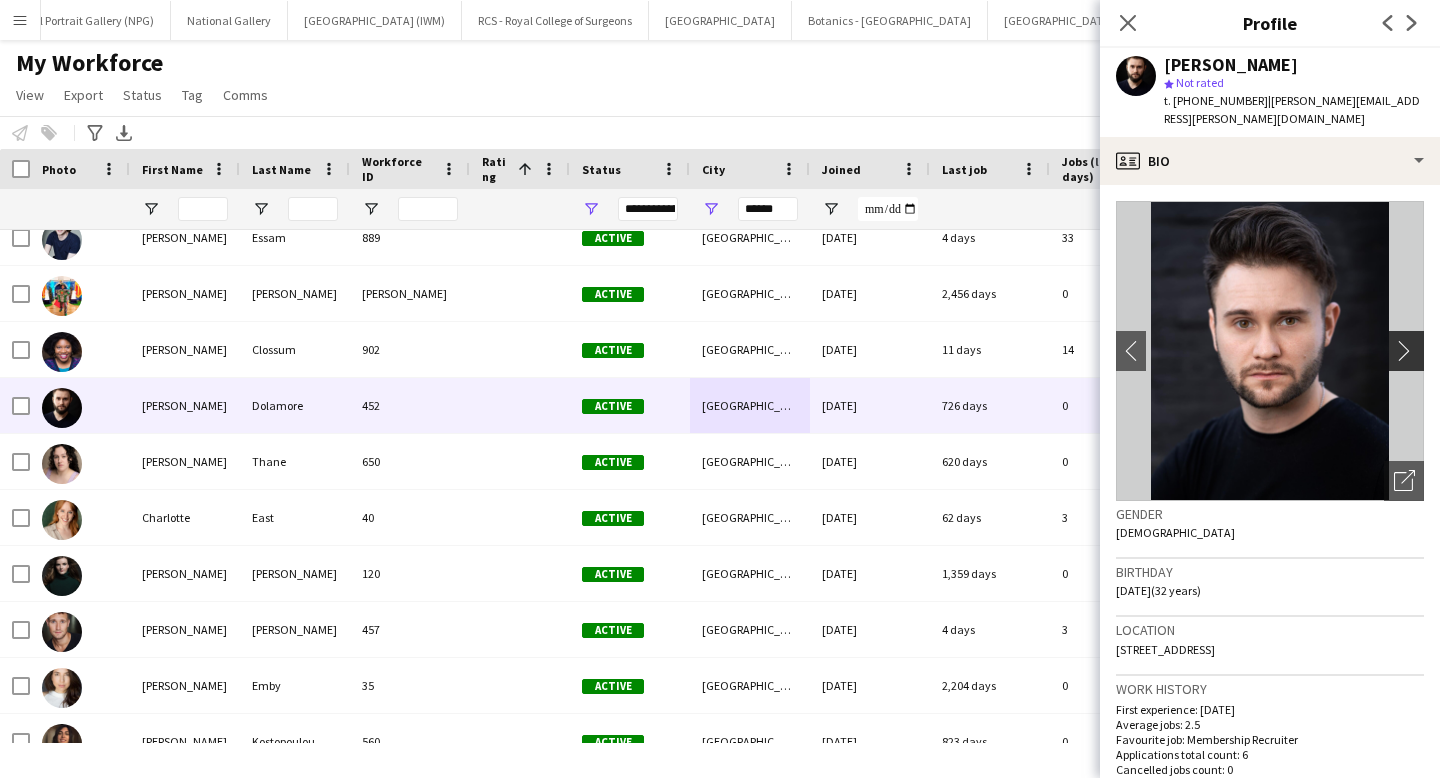 click on "chevron-right" 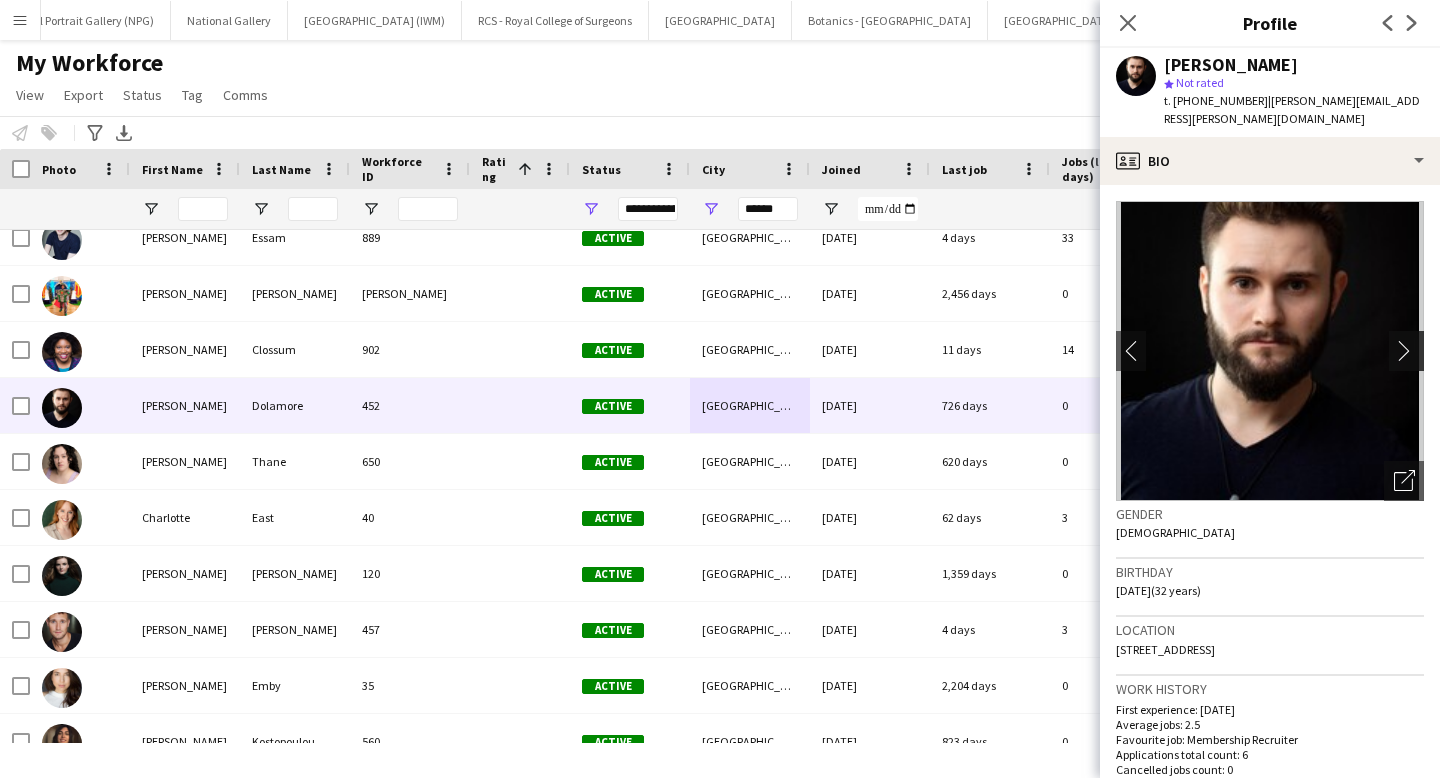 click on "chevron-right" 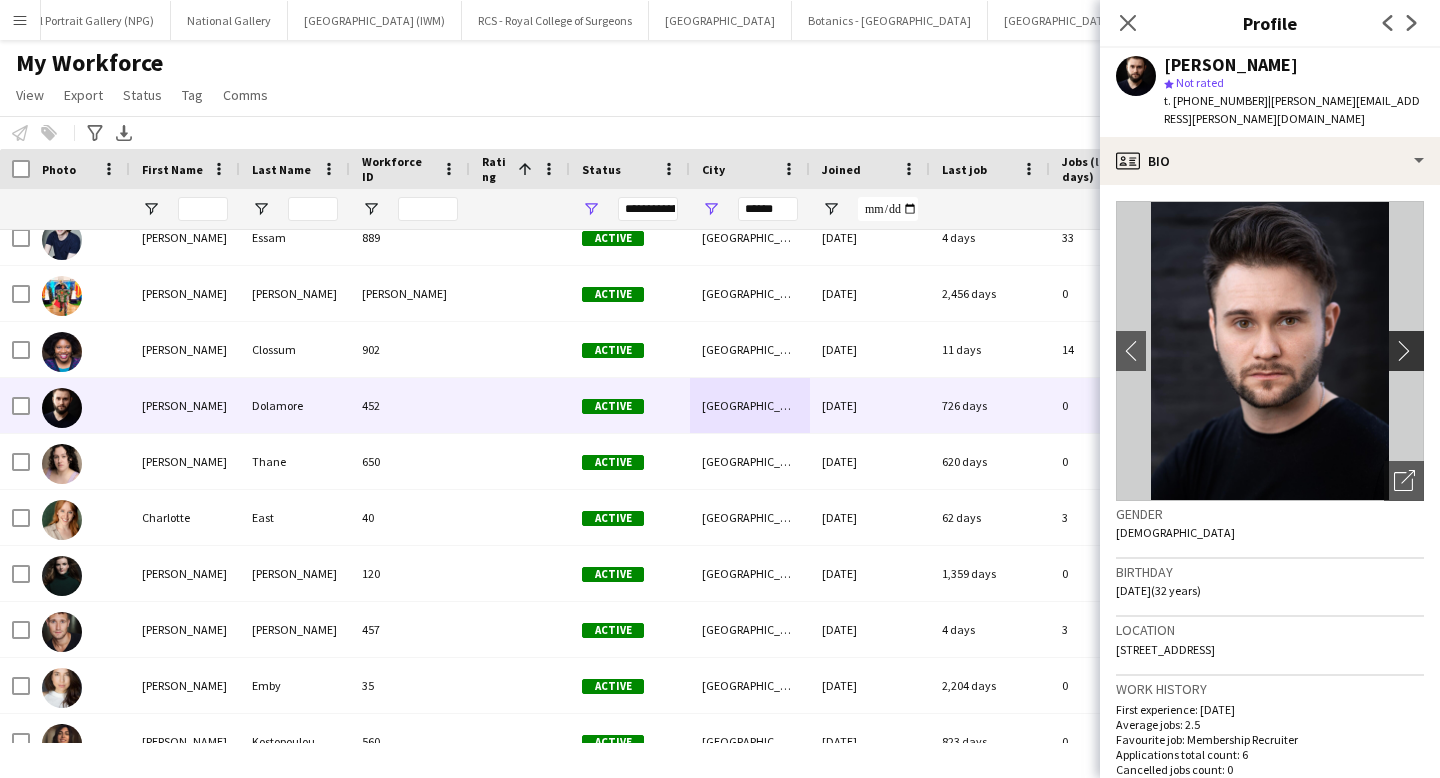 click on "chevron-right" 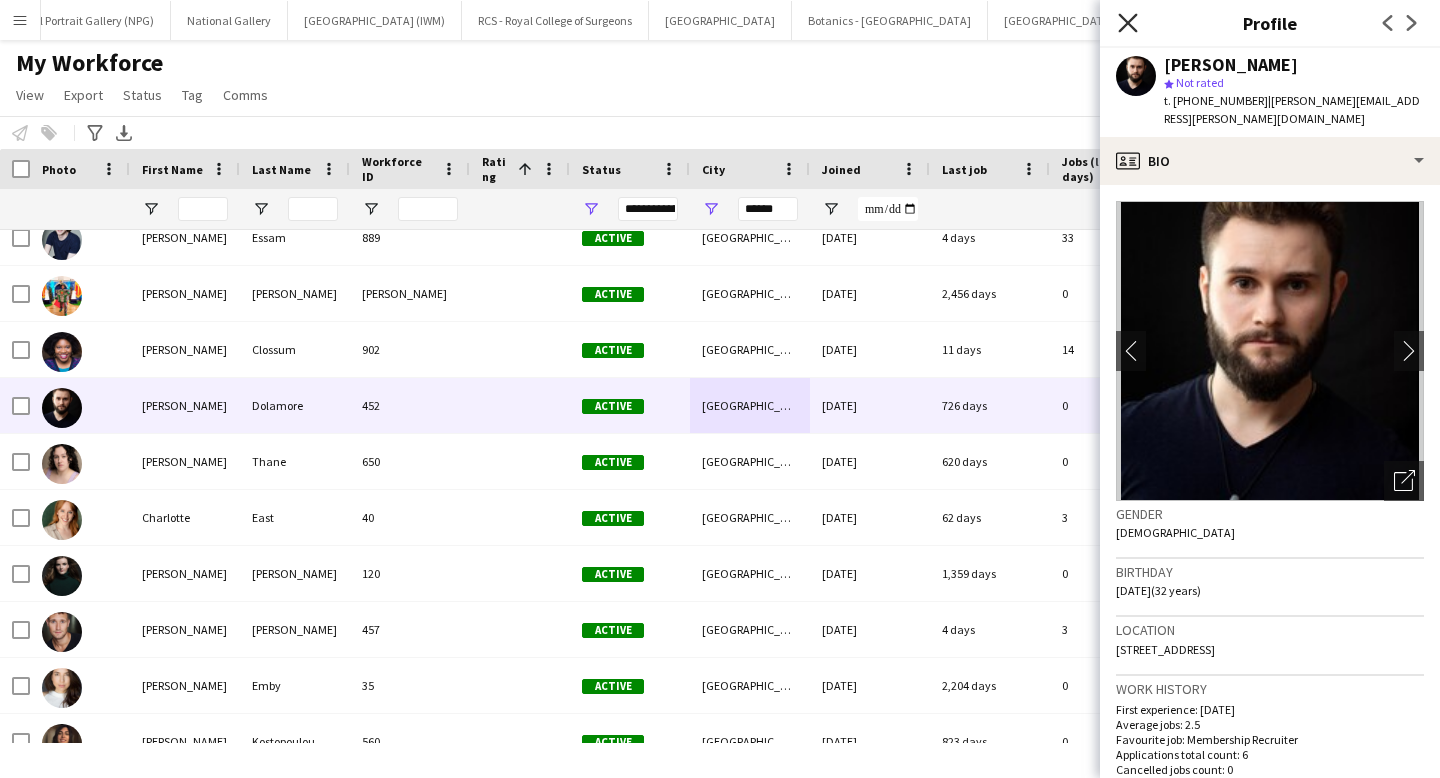click on "Close pop-in" 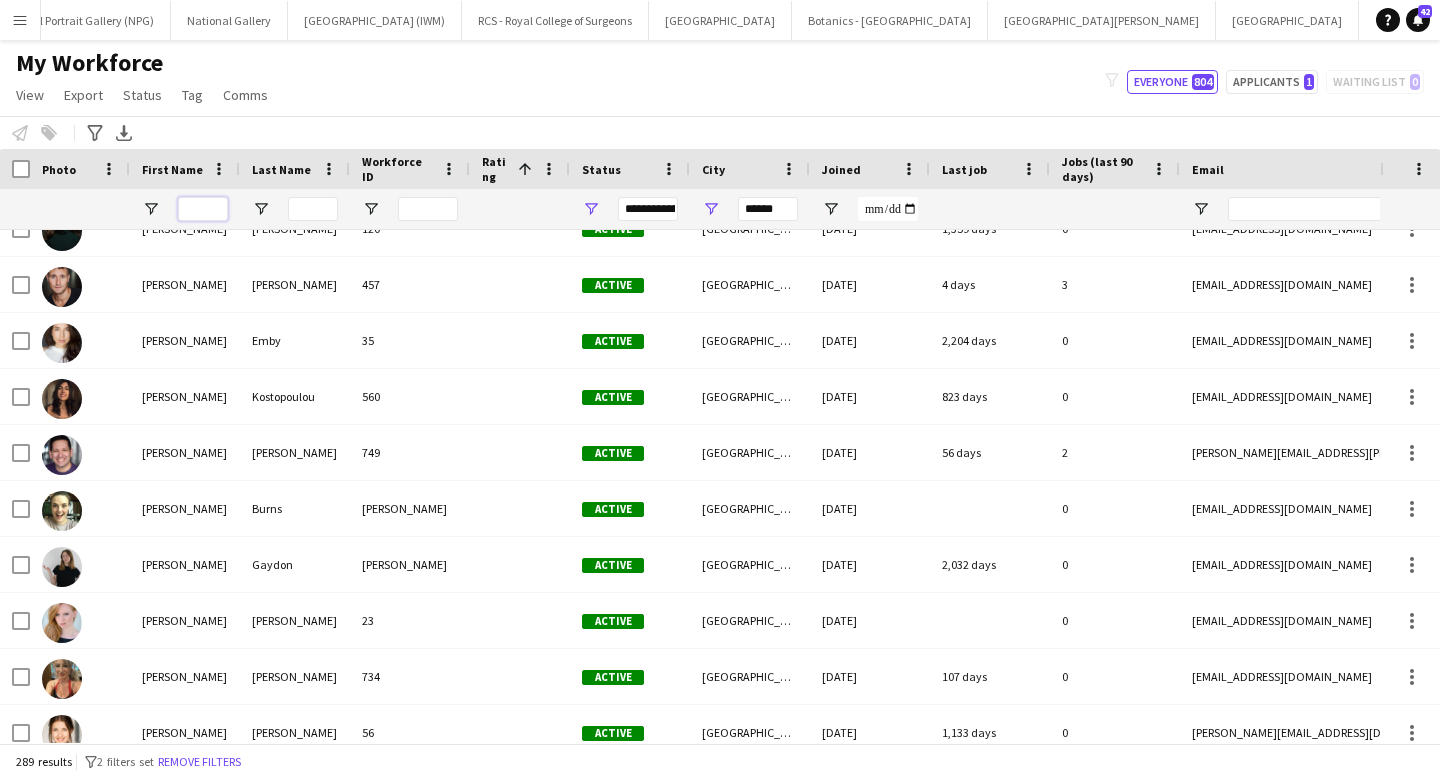 click at bounding box center (203, 209) 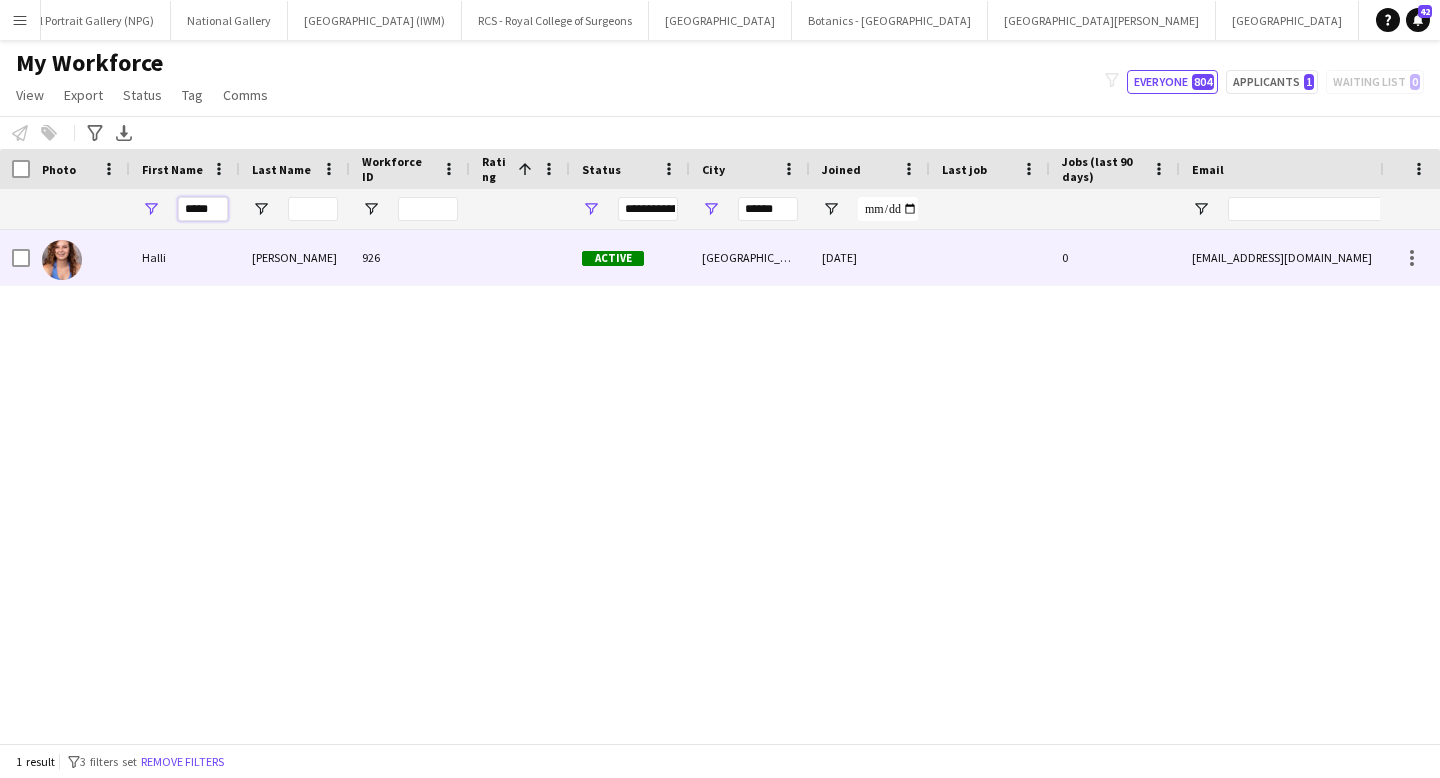 type on "*****" 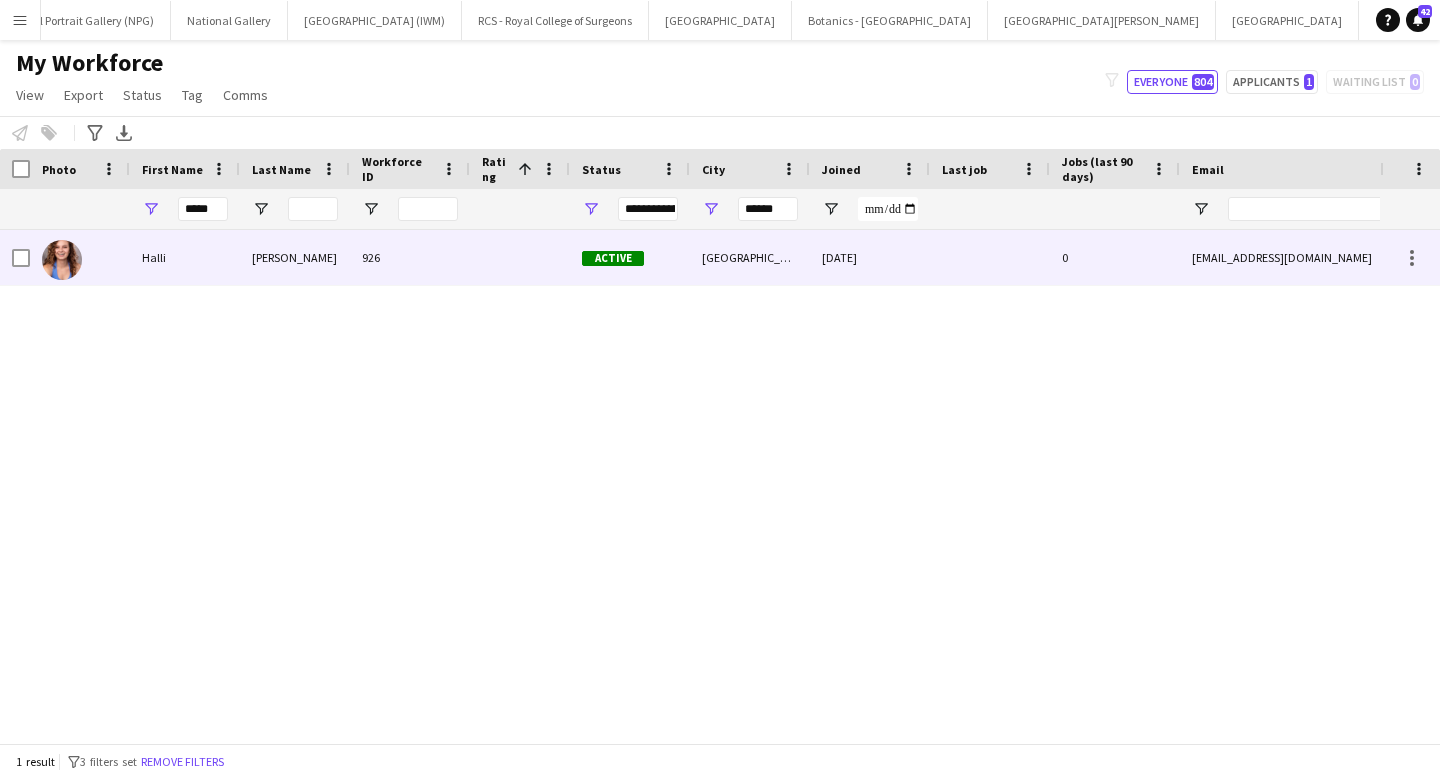 click at bounding box center [520, 257] 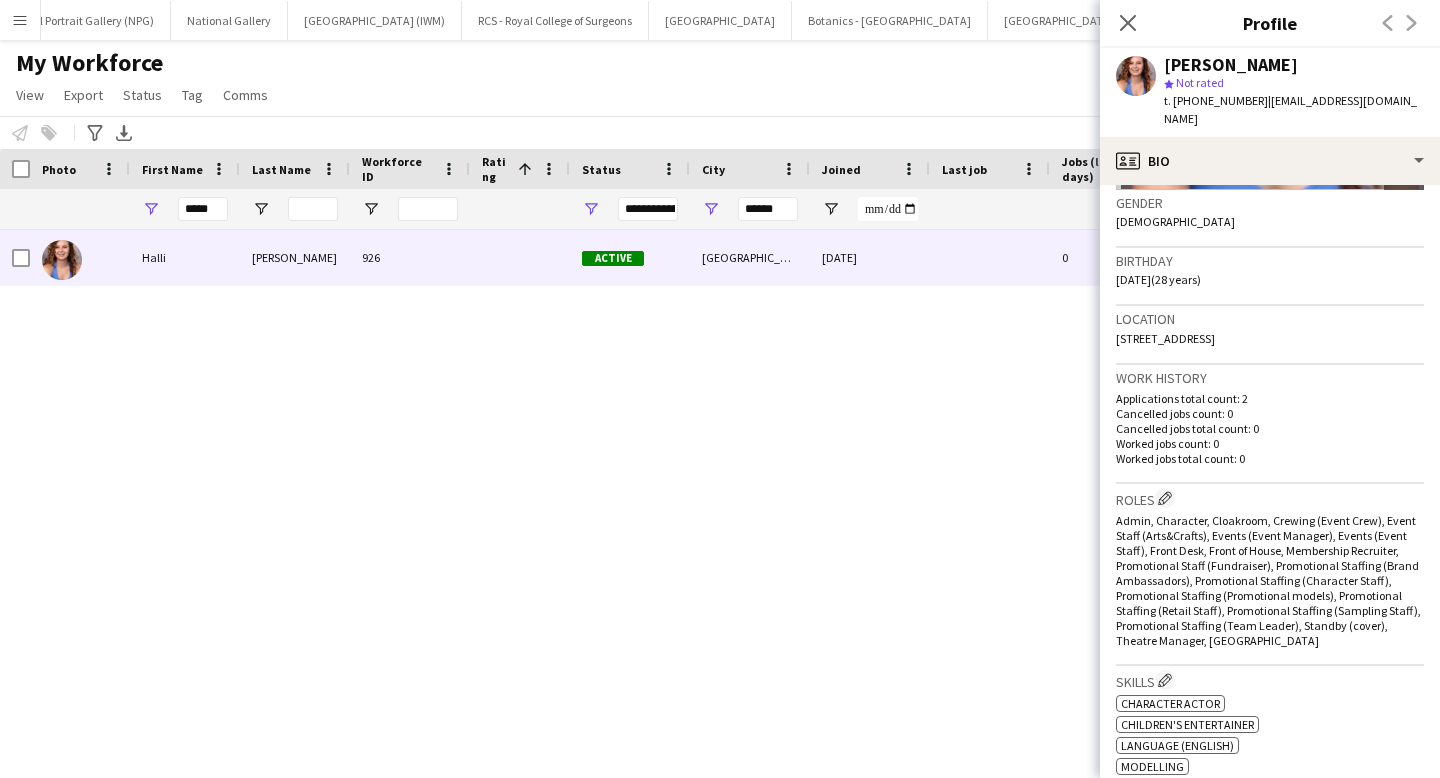 scroll, scrollTop: 46, scrollLeft: 0, axis: vertical 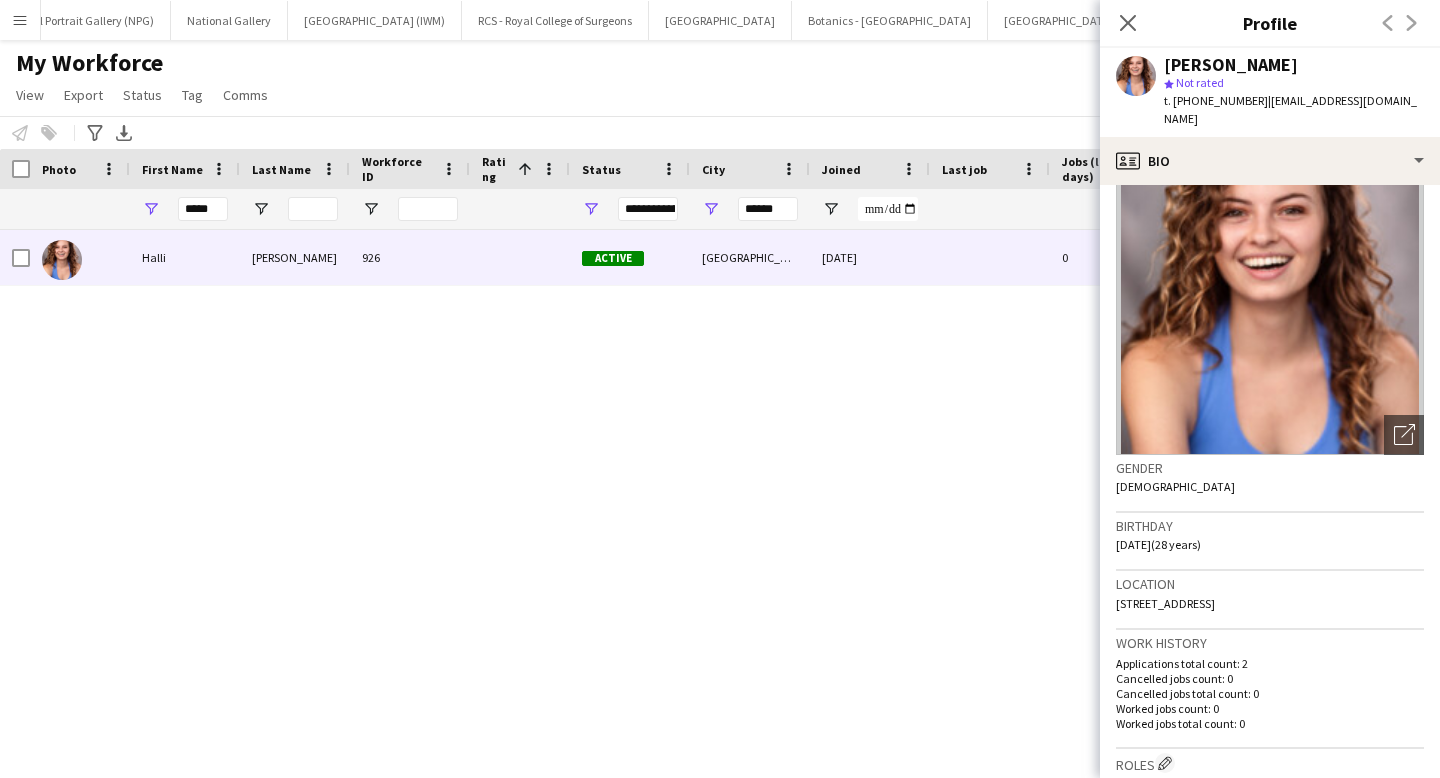click on "Halli Pattison 926 Active London 10-07-2025 0 hallilynpattison@gmail.com +447342985071" at bounding box center (690, 486) 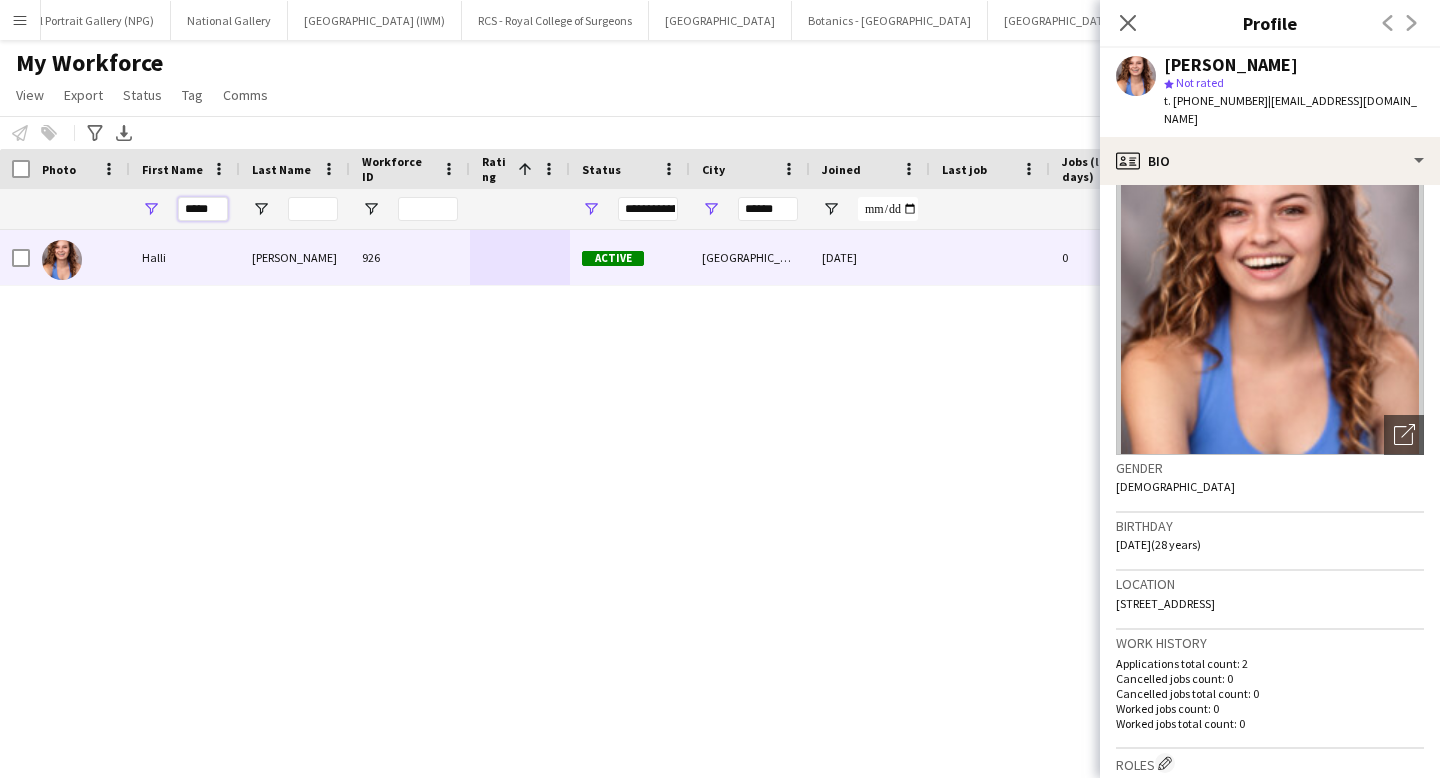 drag, startPoint x: 216, startPoint y: 204, endPoint x: 121, endPoint y: 203, distance: 95.005264 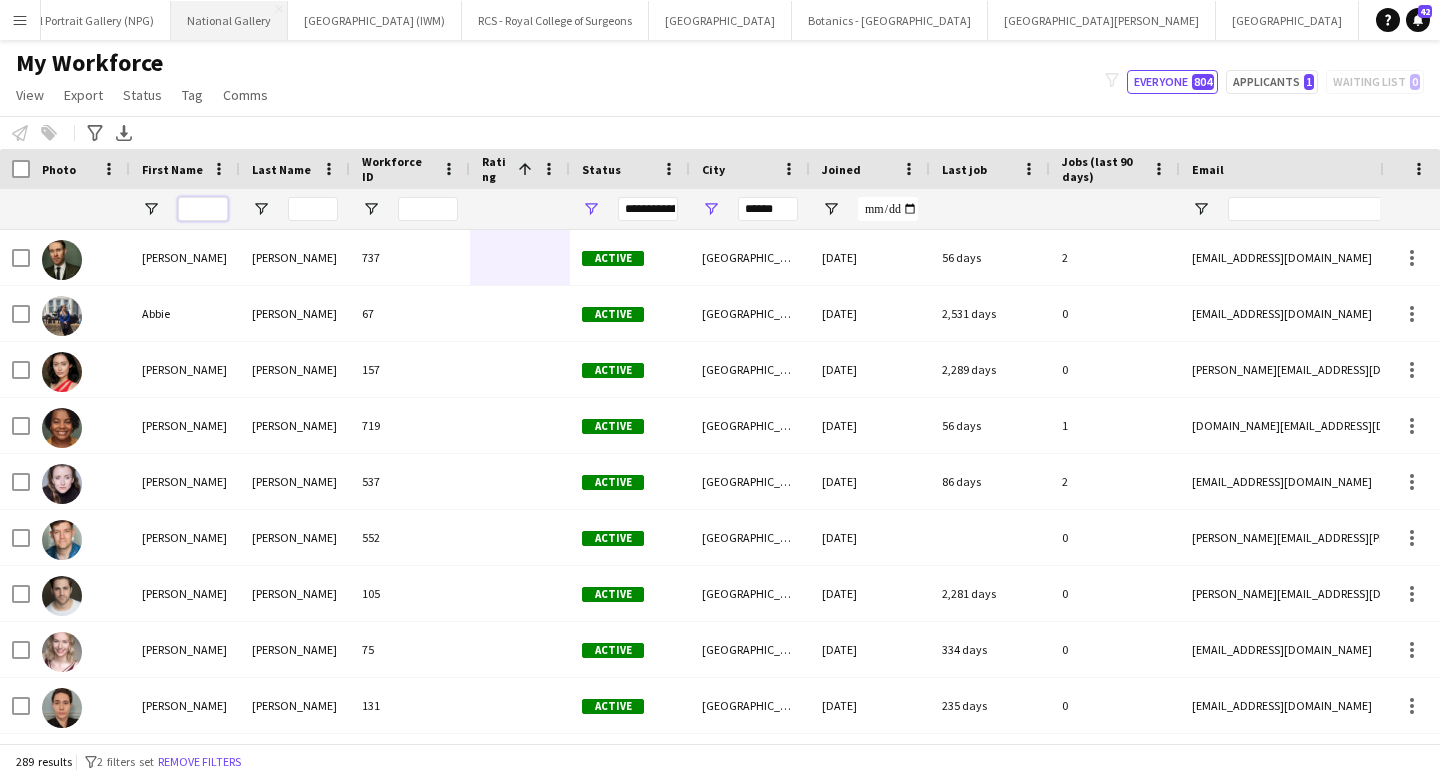 type 